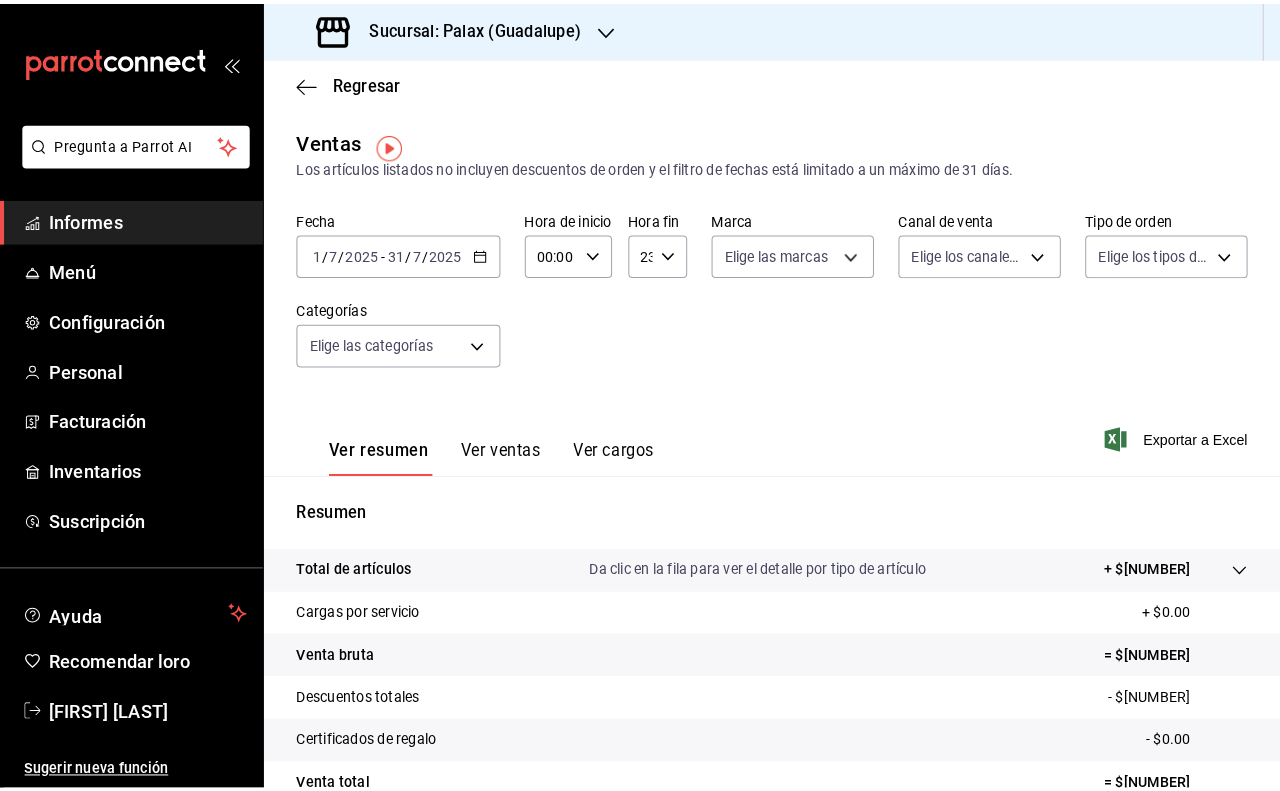 scroll, scrollTop: 0, scrollLeft: 0, axis: both 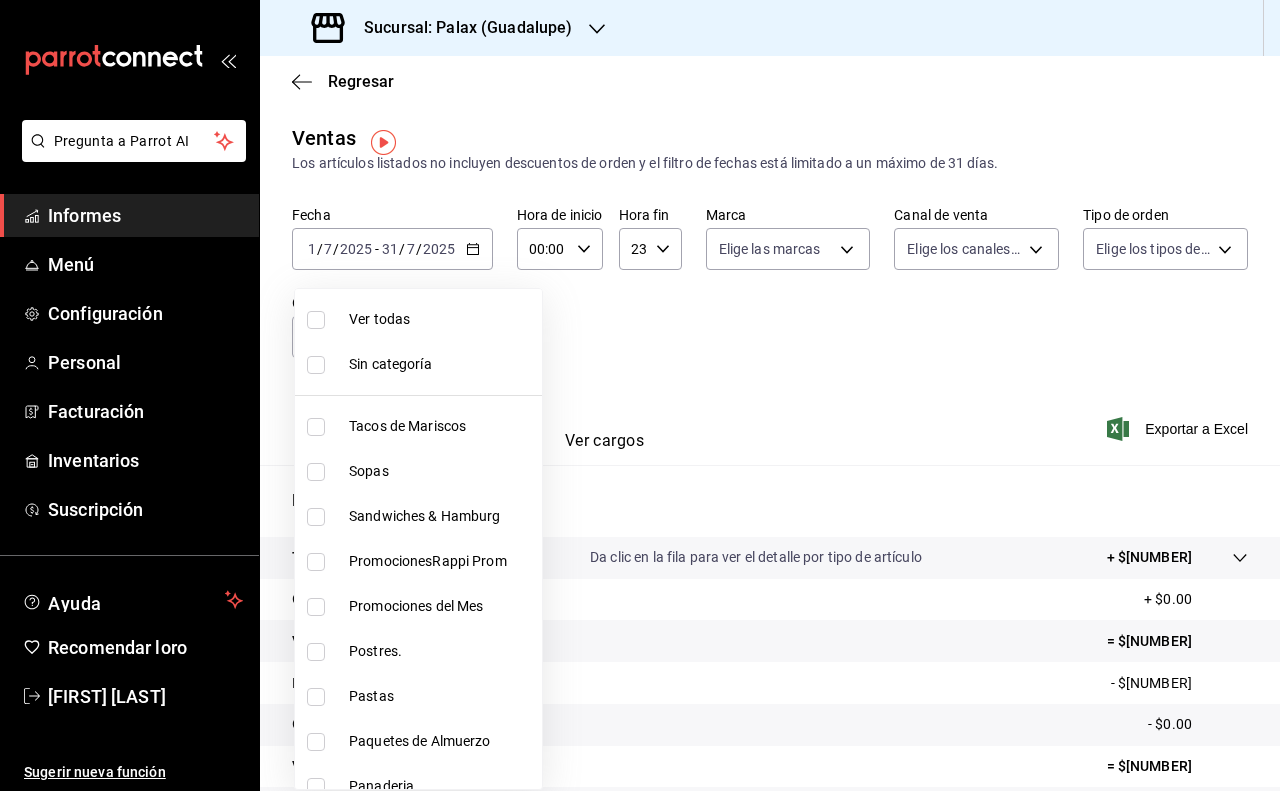 click on "Pregunta a Parrot AI Informes   Menú   Configuración   Personal   Facturación   Inventarios   Suscripción   Ayuda Recomendar loro   [FIRST] [LAST]   Sugerir nueva función   Sucursal: Palax (Guadalupe) Regresar Ventas Los artículos listados no incluyen descuentos de orden y el filtro de fechas está limitado a un máximo de 31 días. Fecha [DATE] [DATE] - [DATE] [DATE] Hora de inicio 00:00 Hora de inicio Hora fin 23:59 Hora fin Marca Elige las marcas [UUID] Canal de venta Elige los canales de venta Tipo de orden Elige los tipos de orden Categorías Elige las categorías Ver resumen Ver ventas Ver cargos Exportar a Excel Resumen Total de artículos Da clic en la fila para ver el detalle por tipo de artículo + $[NUMBER] Cargas por servicio + $0.00 Venta bruta = $[NUMBER] Descuentos totales - $[NUMBER] Certificados de regalo - $0.00 Venta total = $[NUMBER] Impuestos - $[NUMBER] Venta neta = $[NUMBER] Texto original Valora esta traducción" at bounding box center (640, 395) 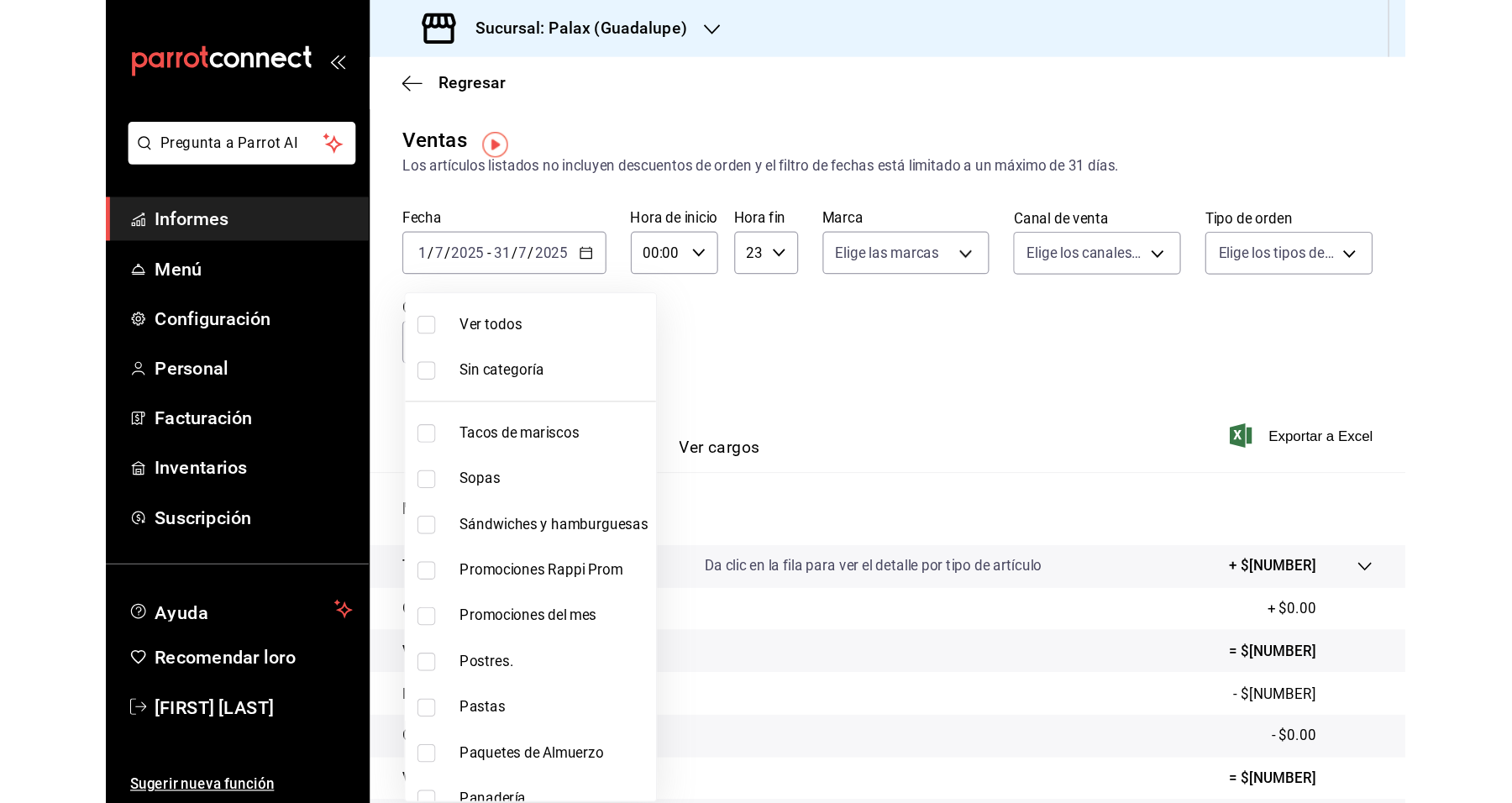 scroll, scrollTop: 105, scrollLeft: 0, axis: vertical 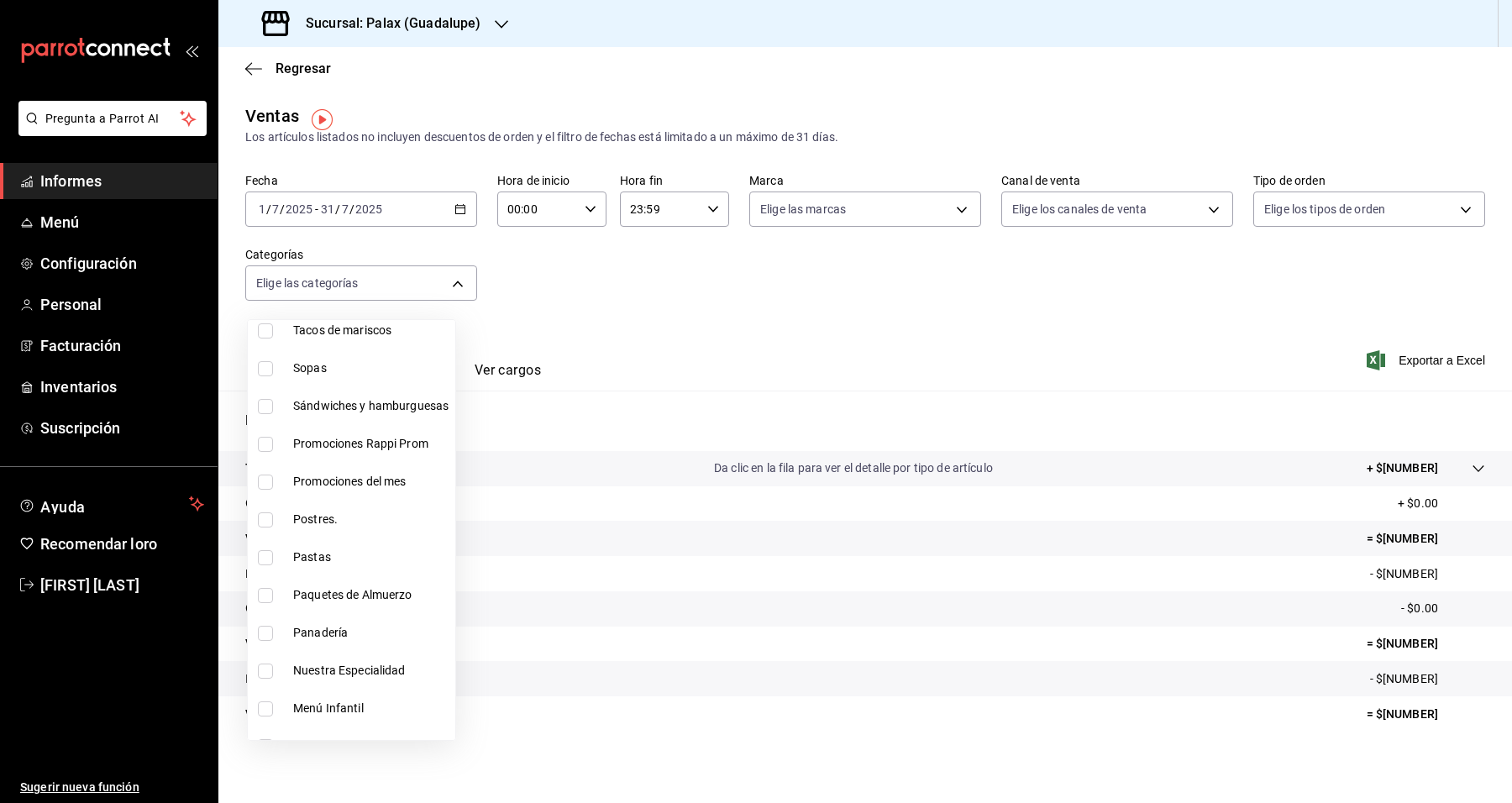 click on "Postres." at bounding box center [370, 519] 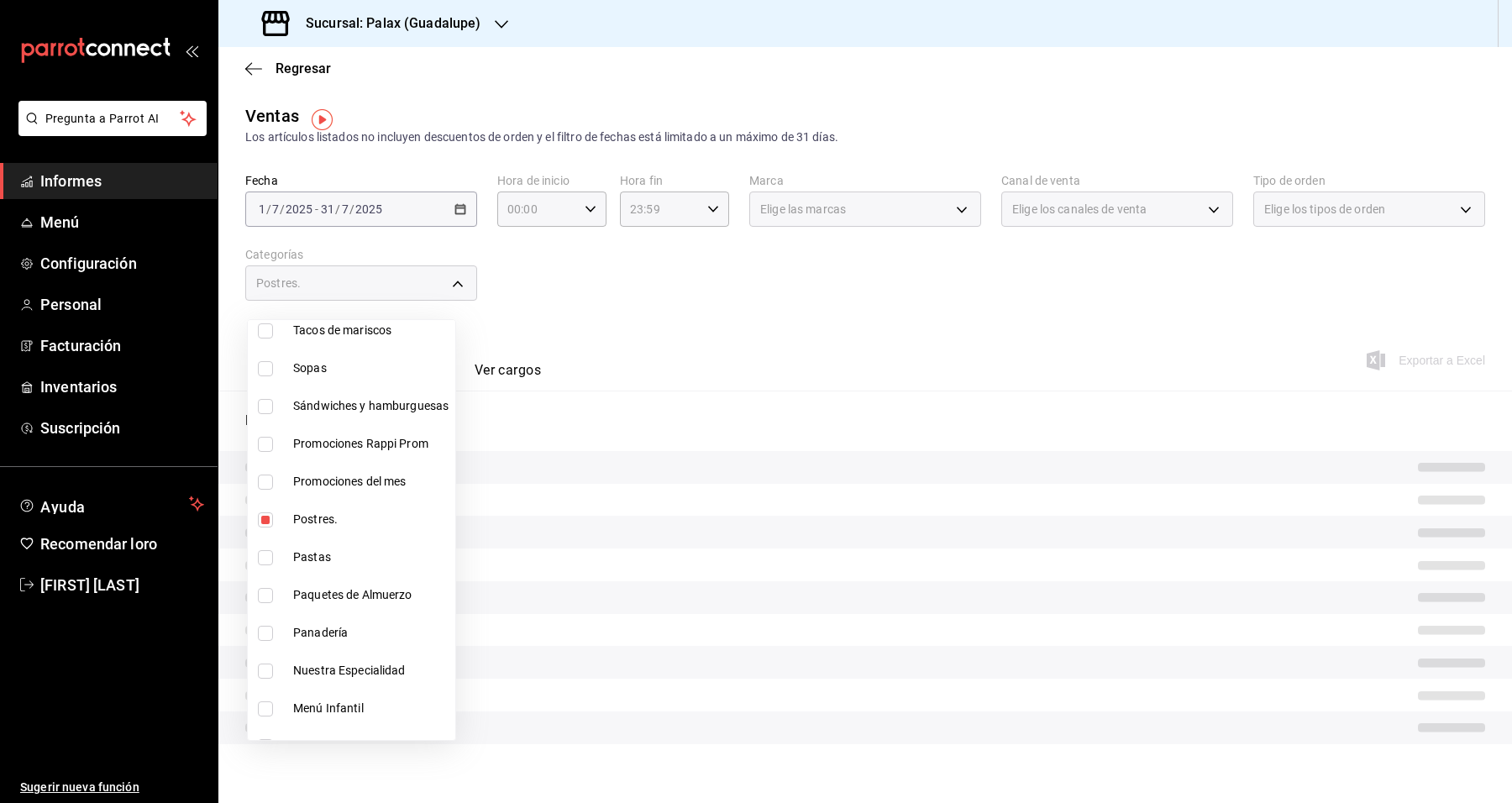 scroll, scrollTop: 210, scrollLeft: 0, axis: vertical 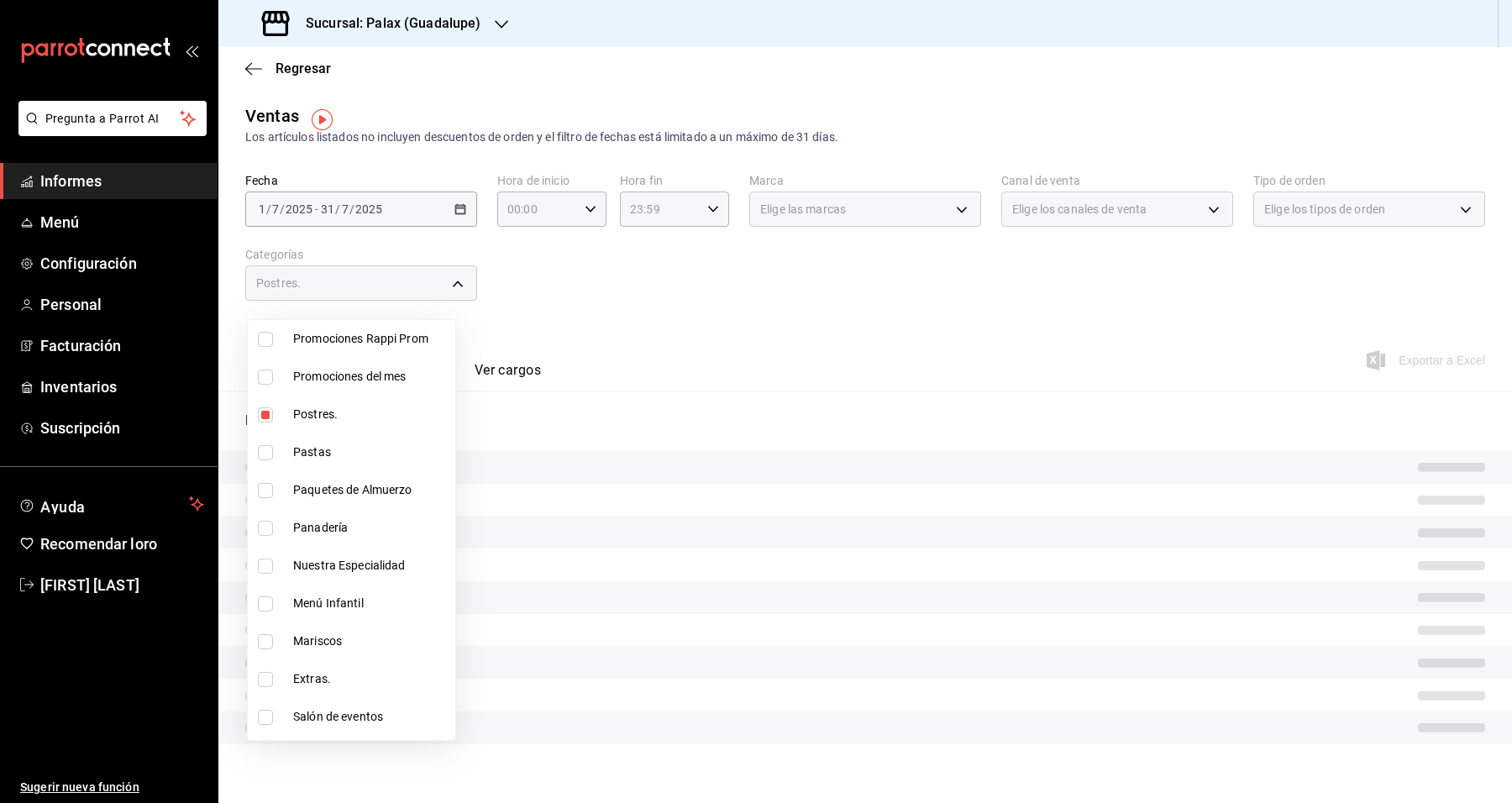 click on "Panadería" at bounding box center [370, 527] 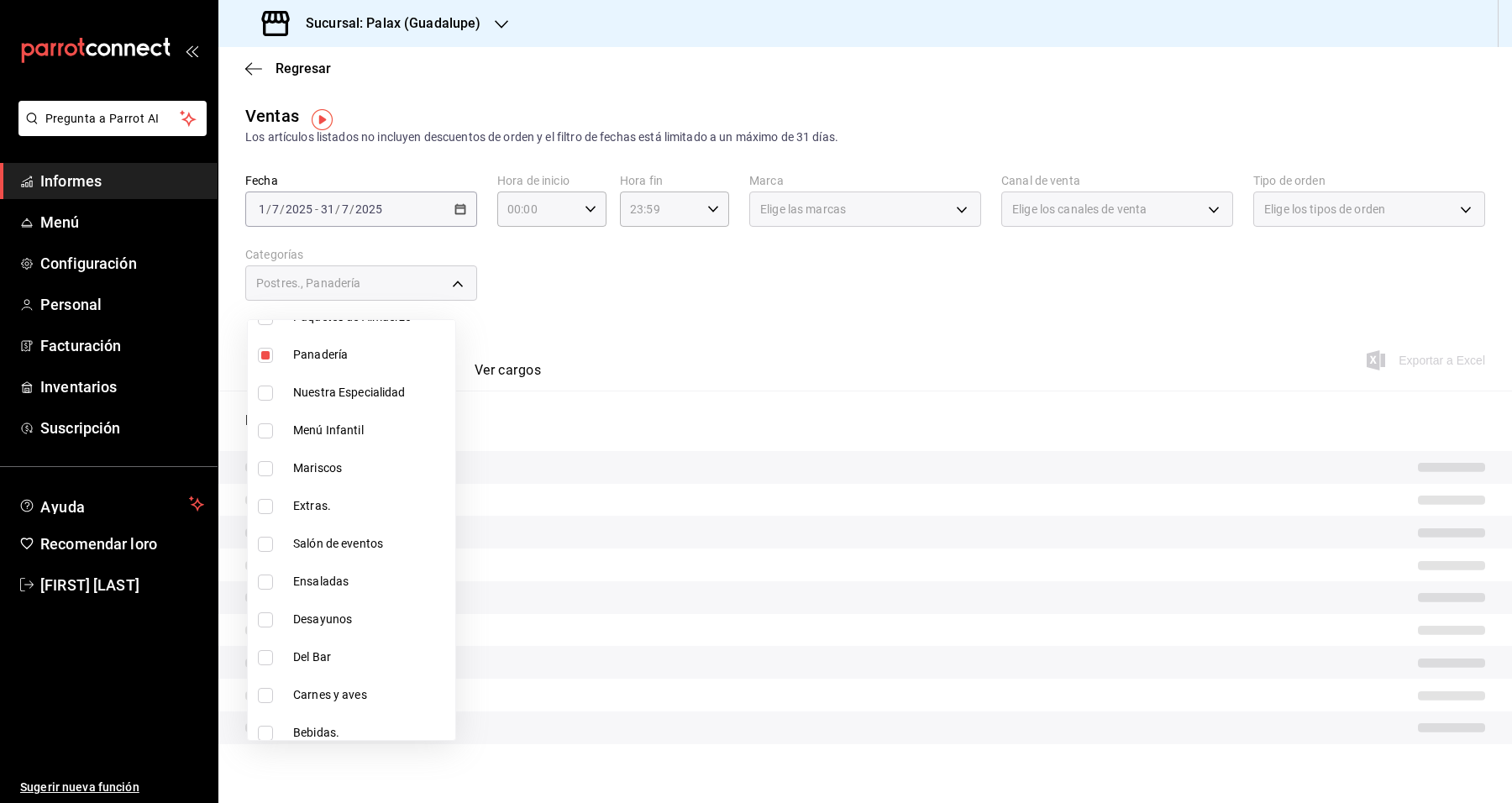 scroll, scrollTop: 420, scrollLeft: 0, axis: vertical 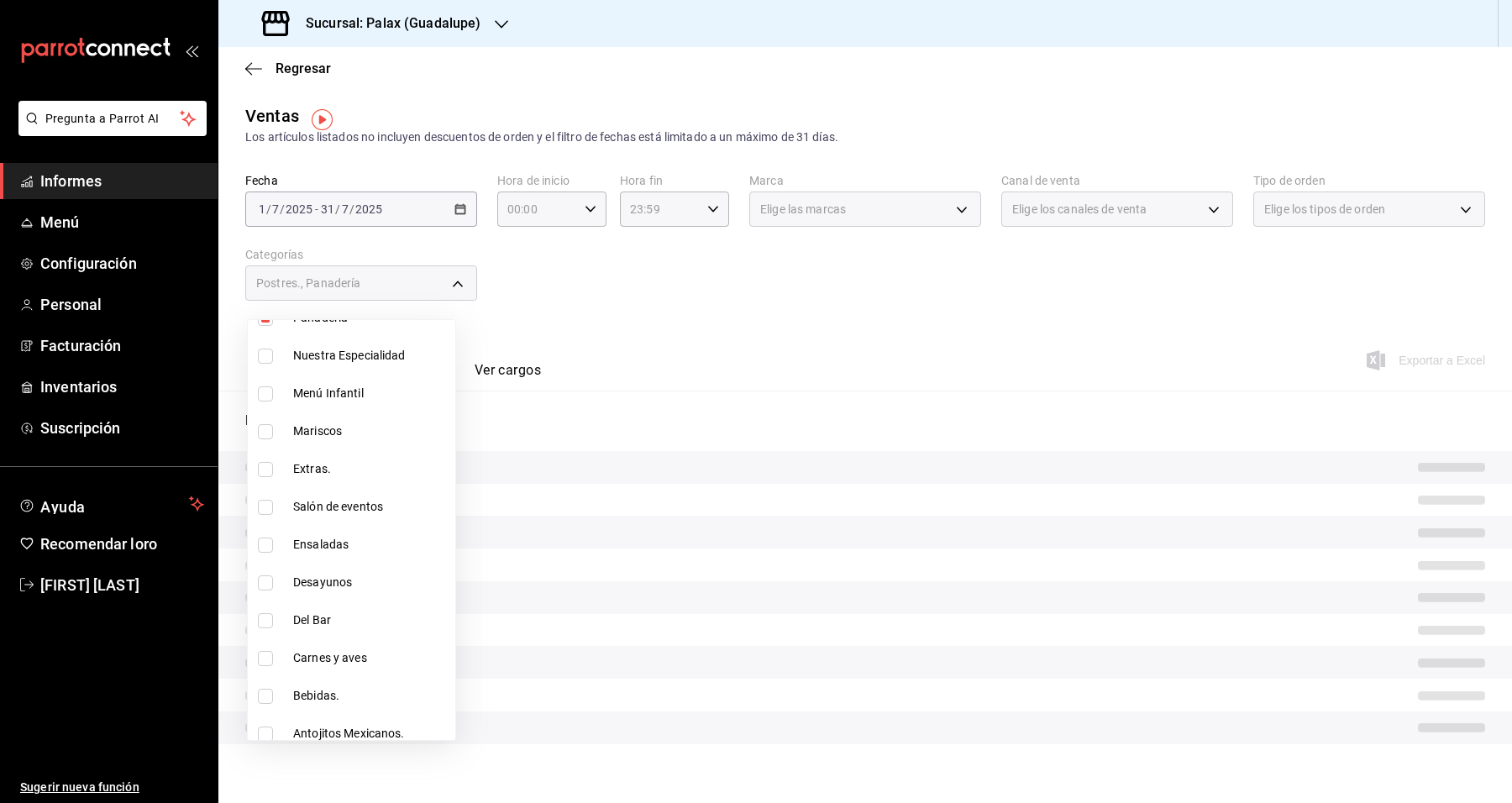 drag, startPoint x: 354, startPoint y: 626, endPoint x: 345, endPoint y: 648, distance: 23.769729 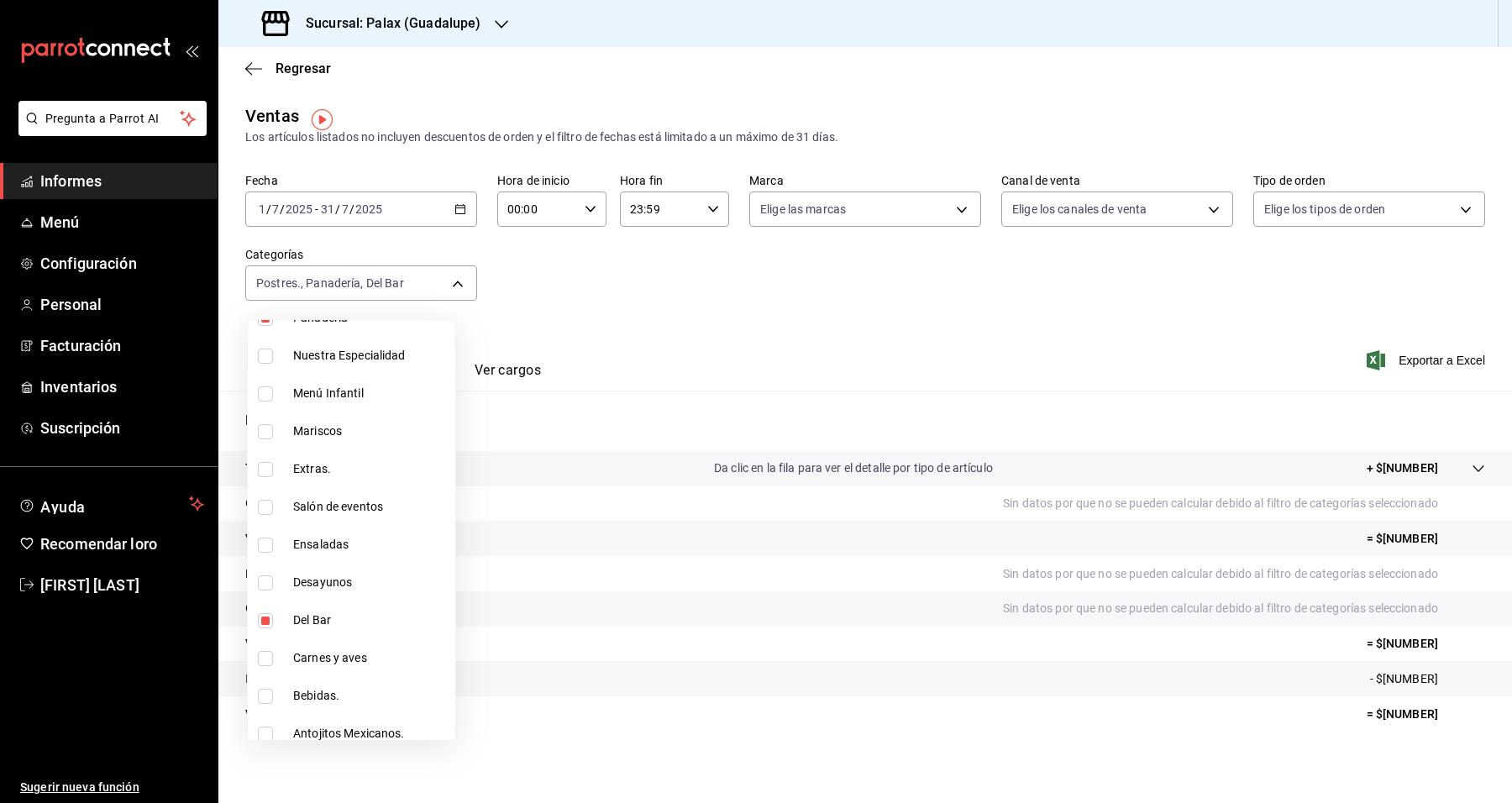 click on "Bebidas." at bounding box center (370, 695) 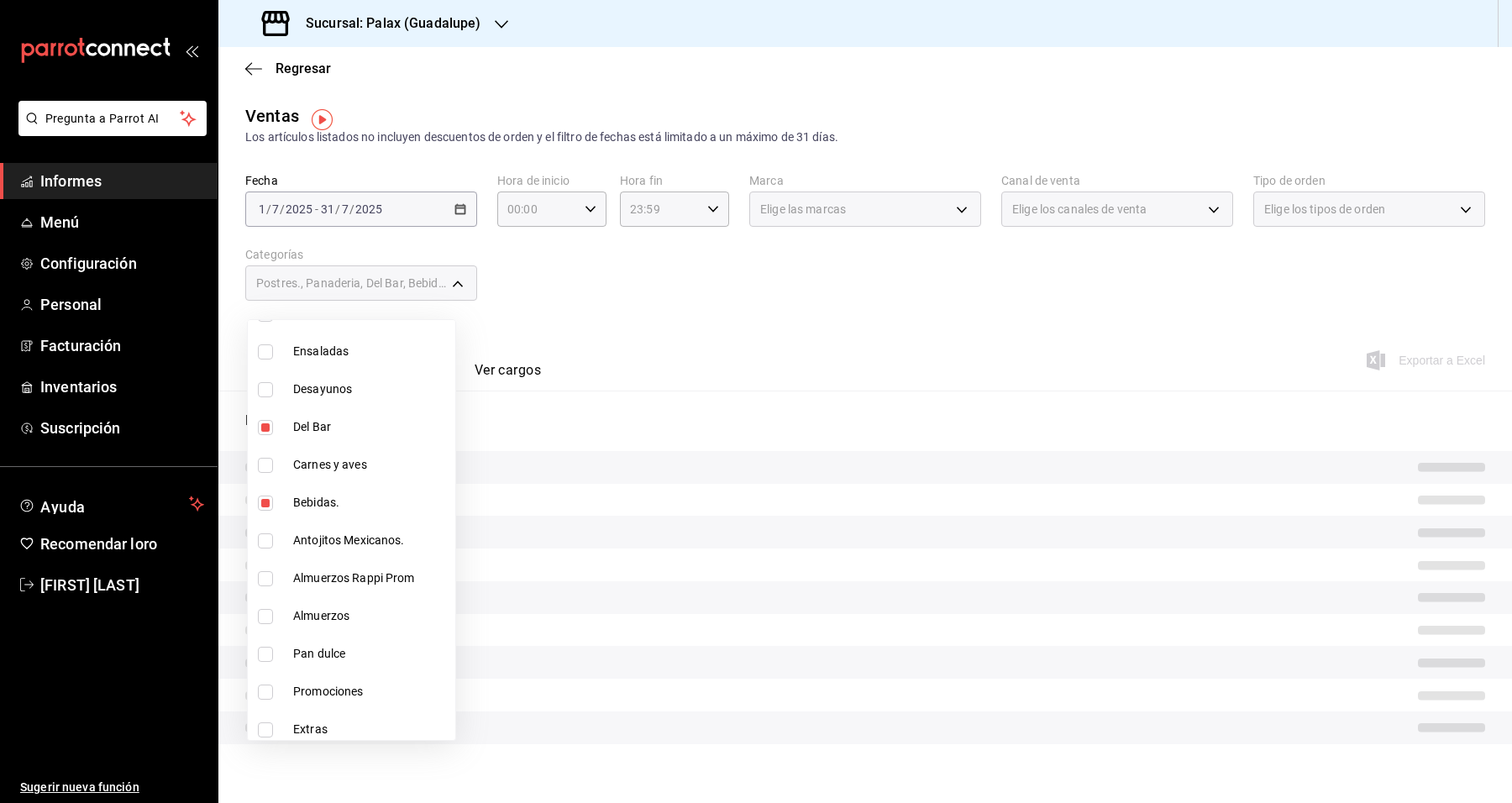 scroll, scrollTop: 735, scrollLeft: 0, axis: vertical 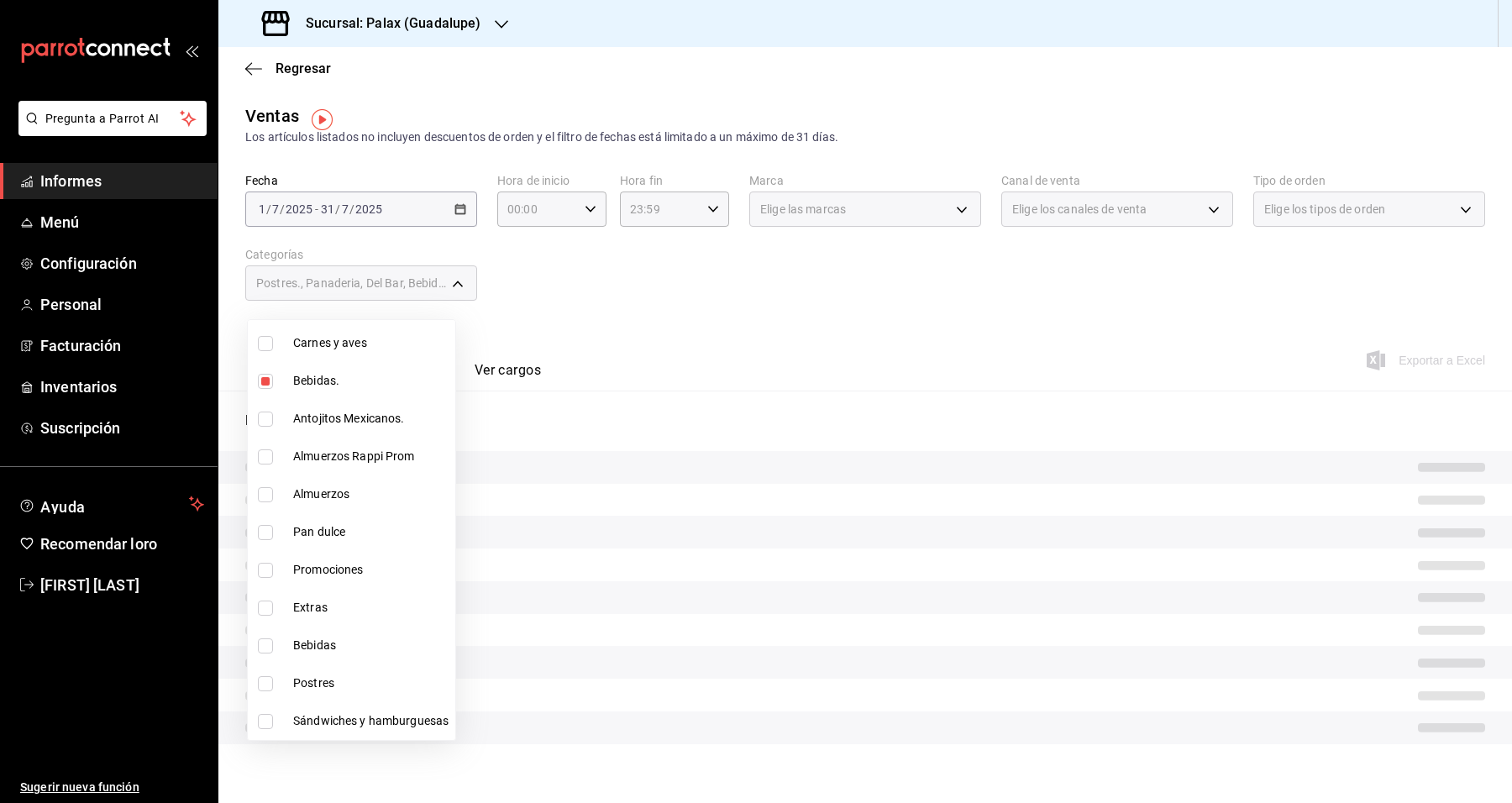click on "Pan dulce" at bounding box center (370, 532) 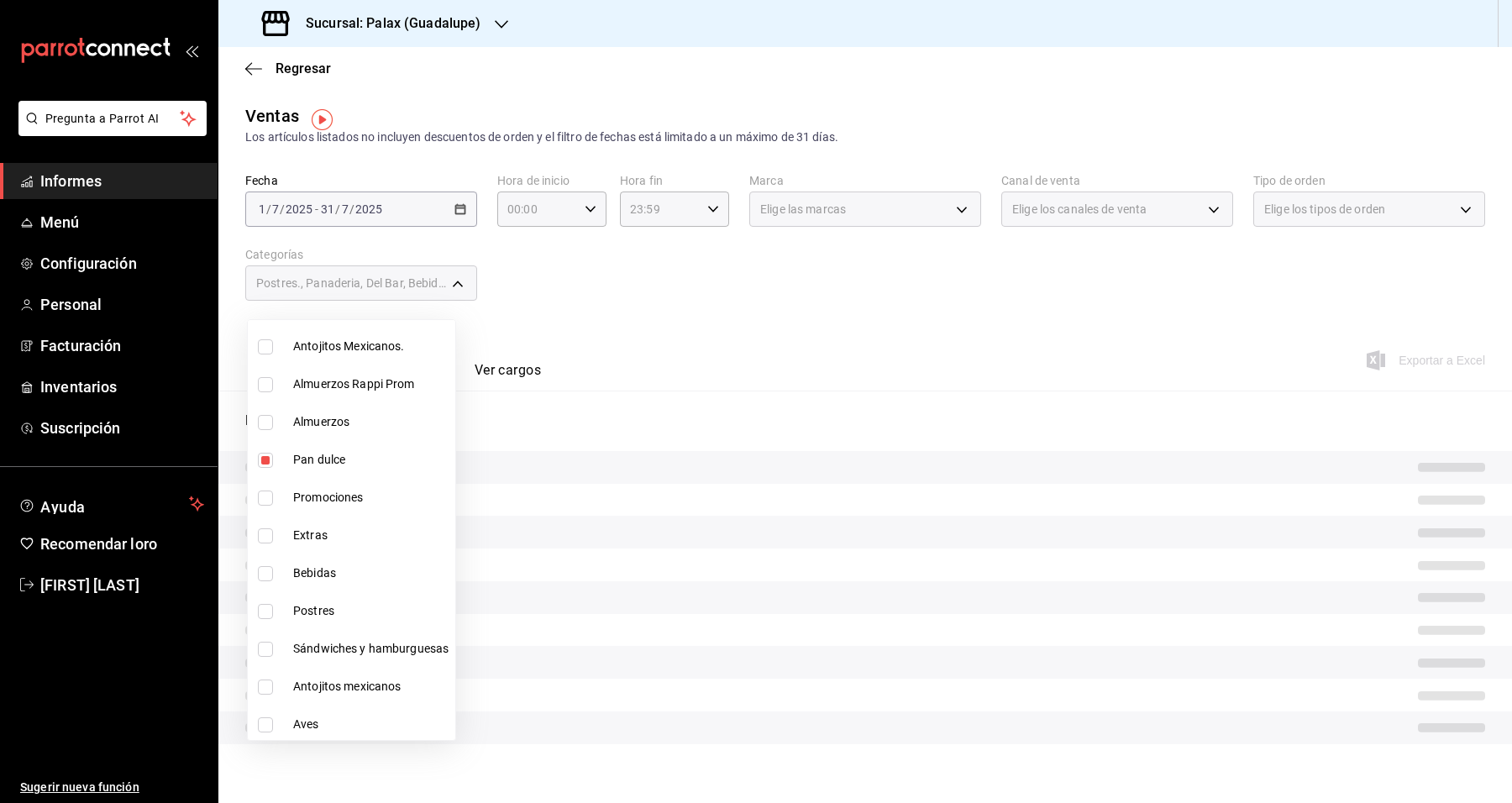 scroll, scrollTop: 840, scrollLeft: 0, axis: vertical 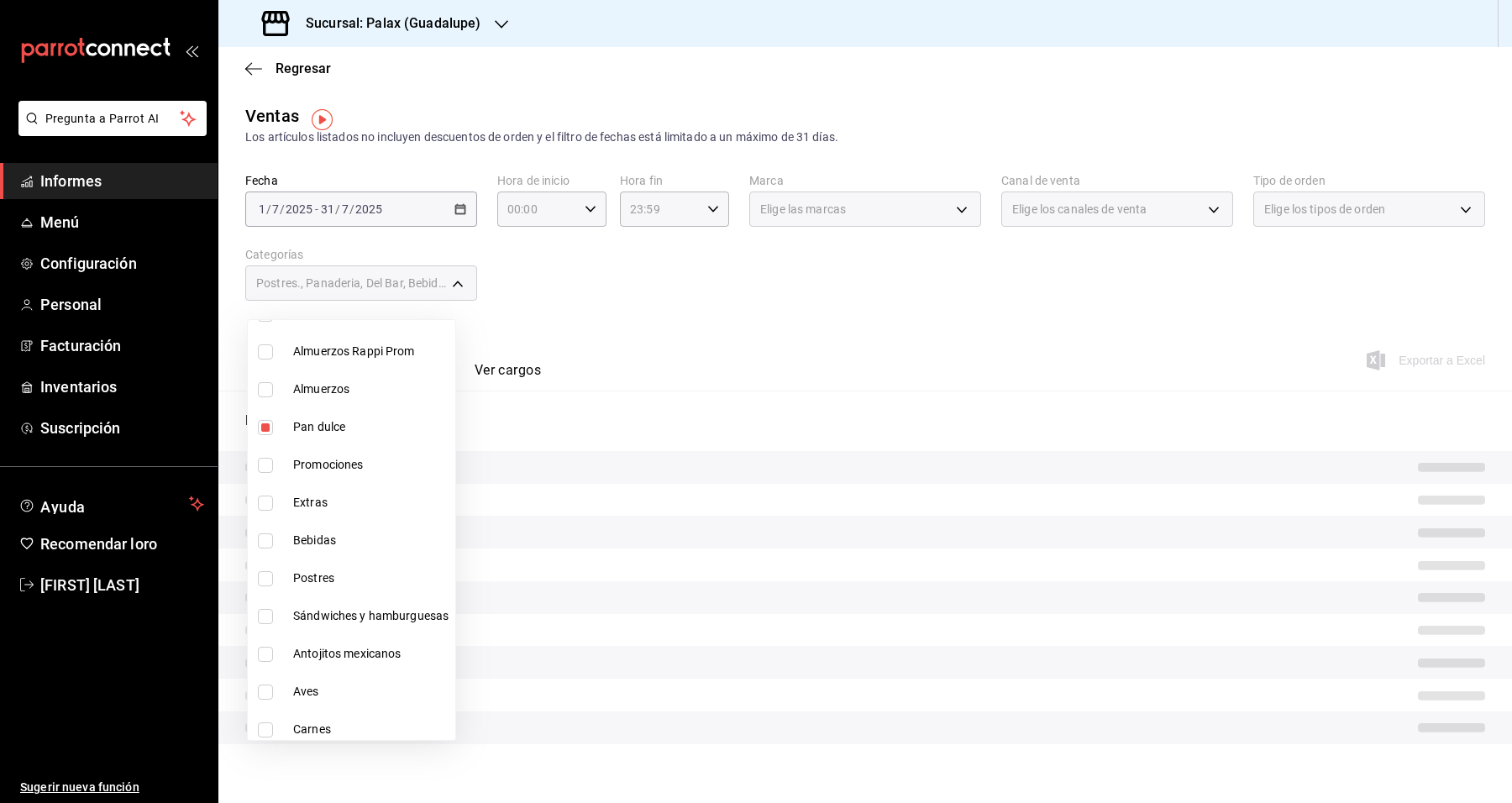 drag, startPoint x: 371, startPoint y: 544, endPoint x: 350, endPoint y: 577, distance: 39.11521 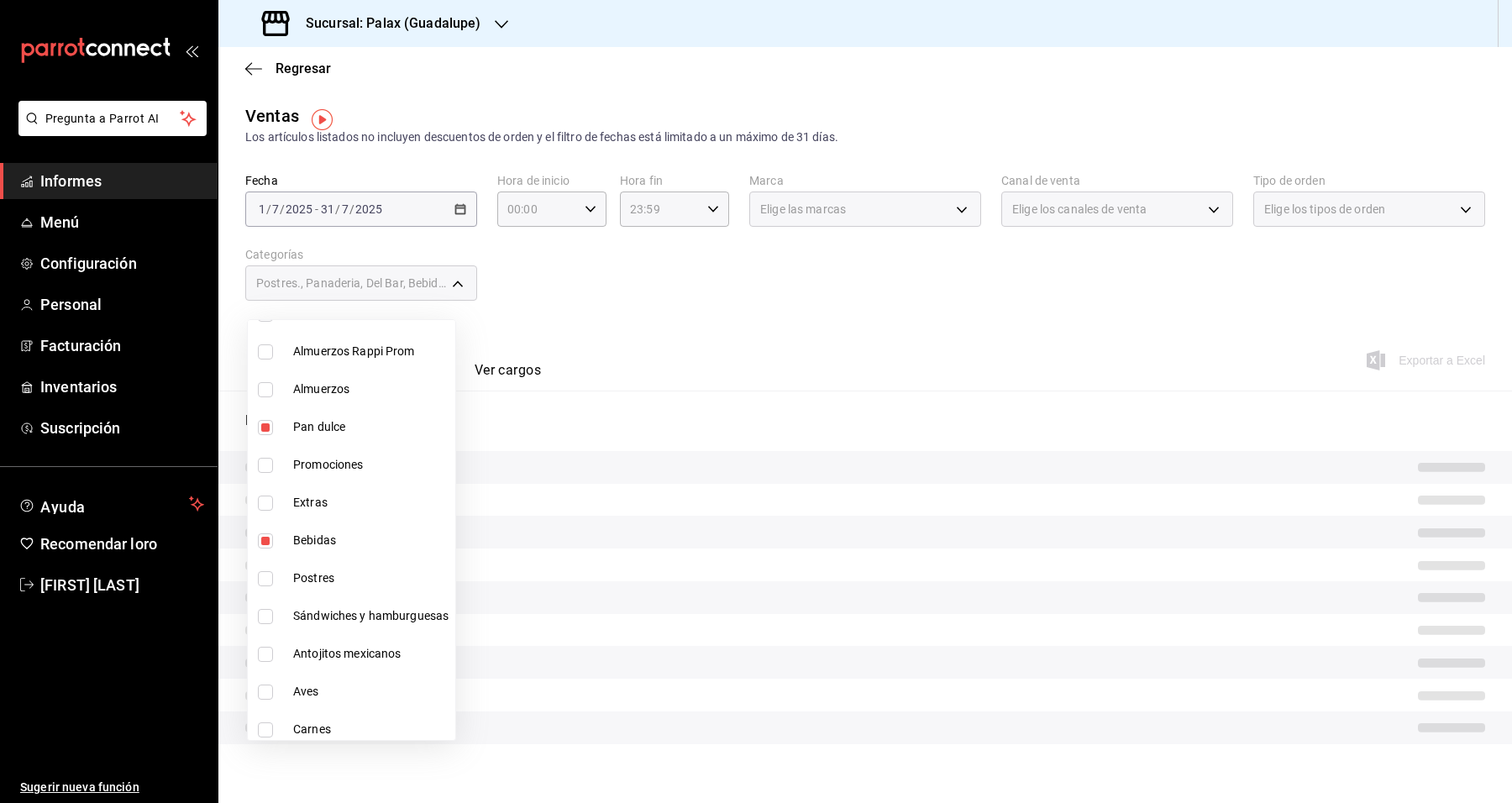 click on "Postres" at bounding box center (351, 578) 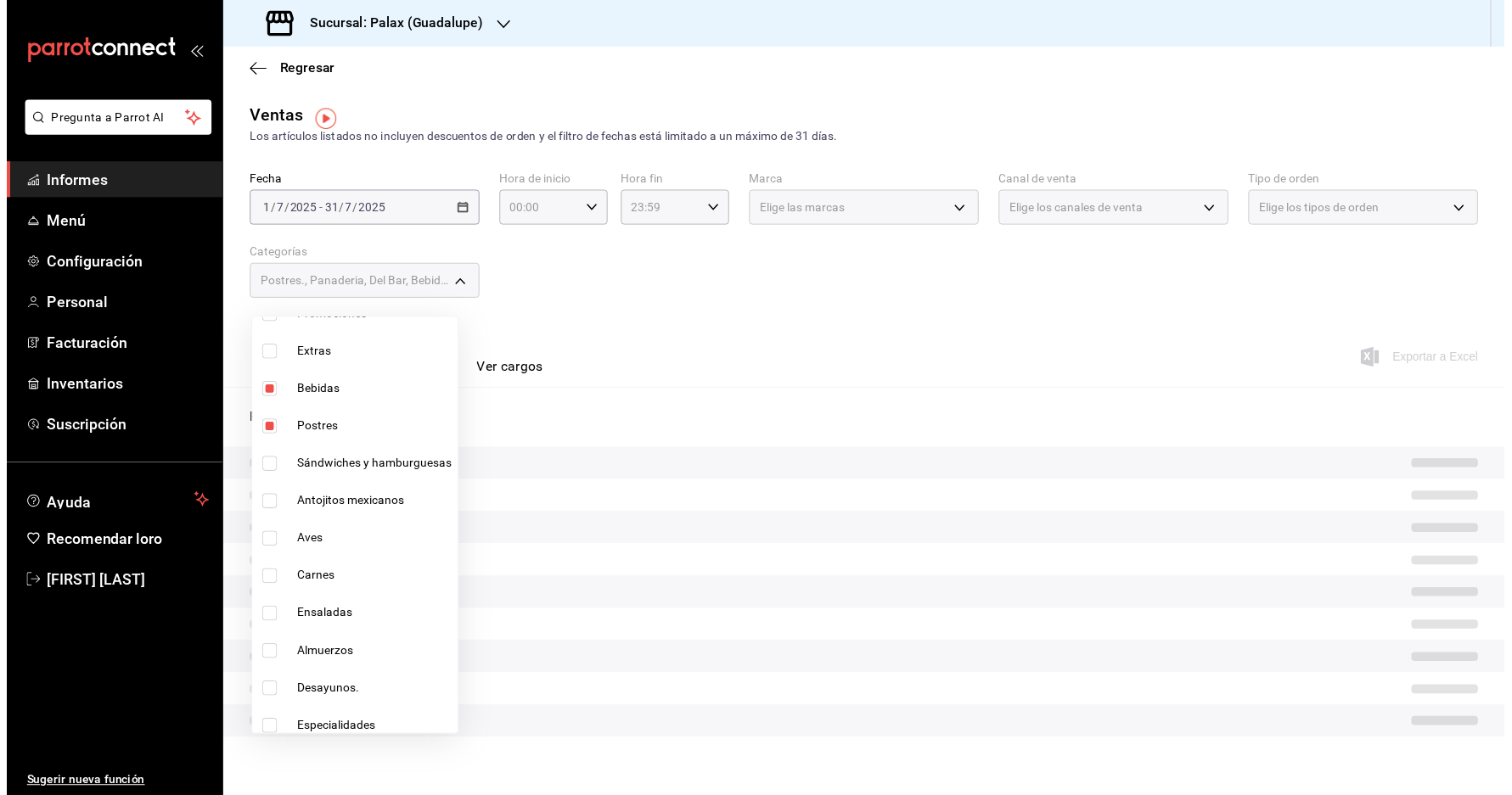 scroll, scrollTop: 1007, scrollLeft: 0, axis: vertical 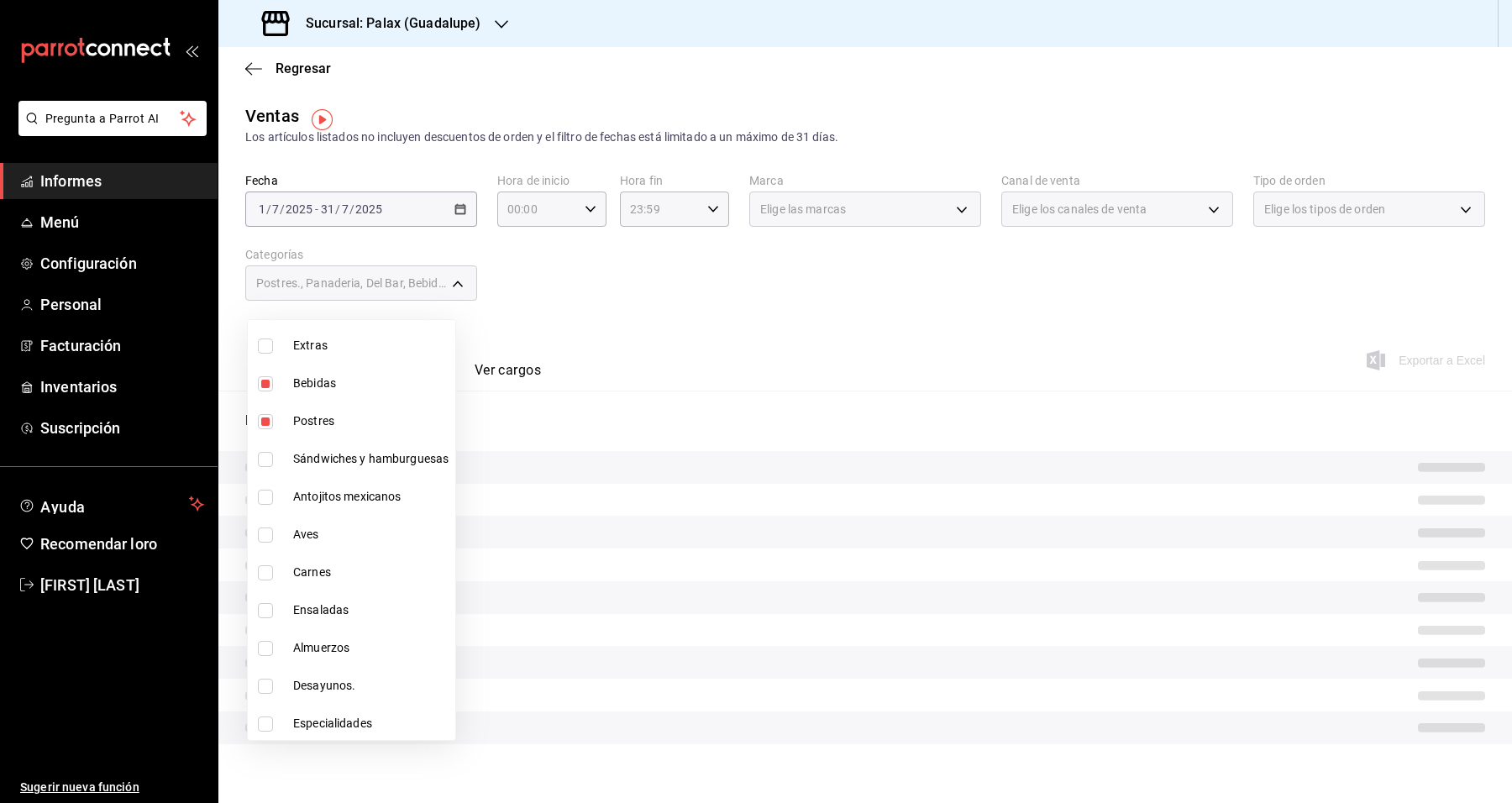click at bounding box center [756, 402] 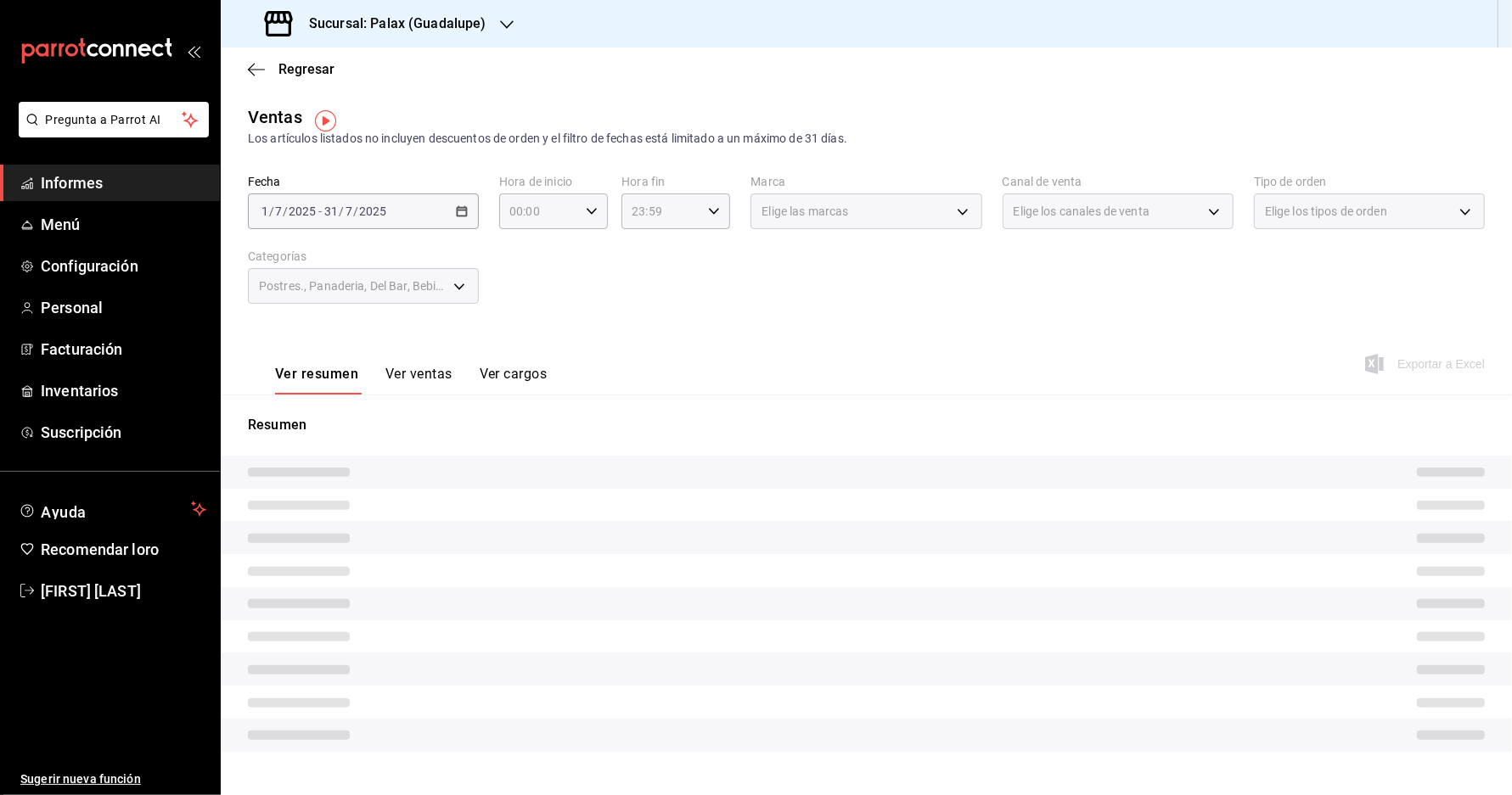 click on "Postres., Panaderia, Del Bar, Bebidas., Pan dulce, Bebidas, Postres" at bounding box center [363, 286] 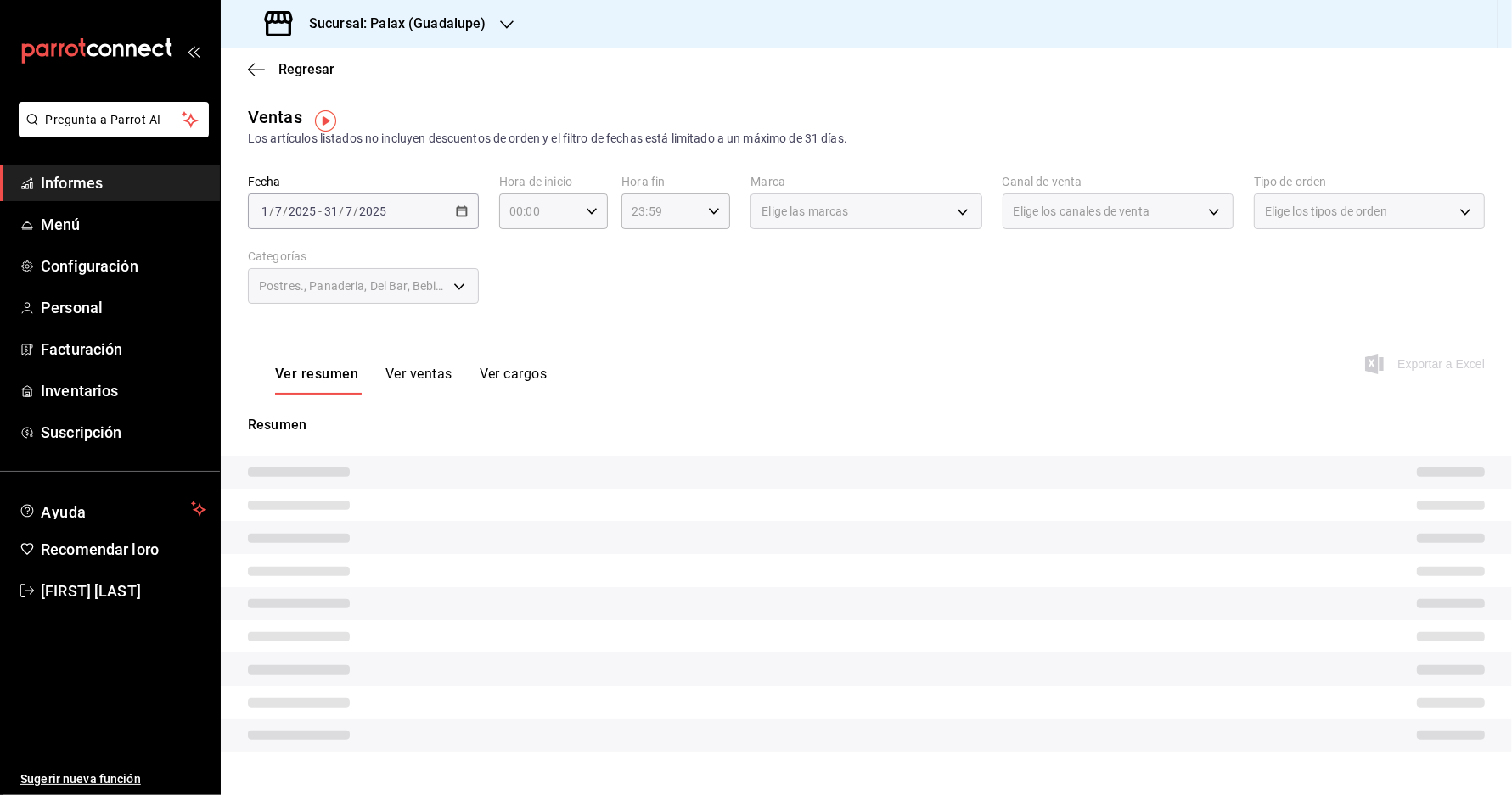 click on "Fecha [DATE] [DATE] - [DATE] [DATE] Hora de inicio 00:00 Hora de inicio Hora fin 23:59 Hora fin Marca Elige las marcas [UUID] Canal de venta Elige los canales de venta Tipo de orden Elige los tipos de orden Categorías Postres., Panaderia, Del Bar, Bebidas., Pan dulce, Bebidas, Postres [UUID], [UUID], [UUID], [UUID], [UUID], [UUID], [UUID]" at bounding box center [866, 249] 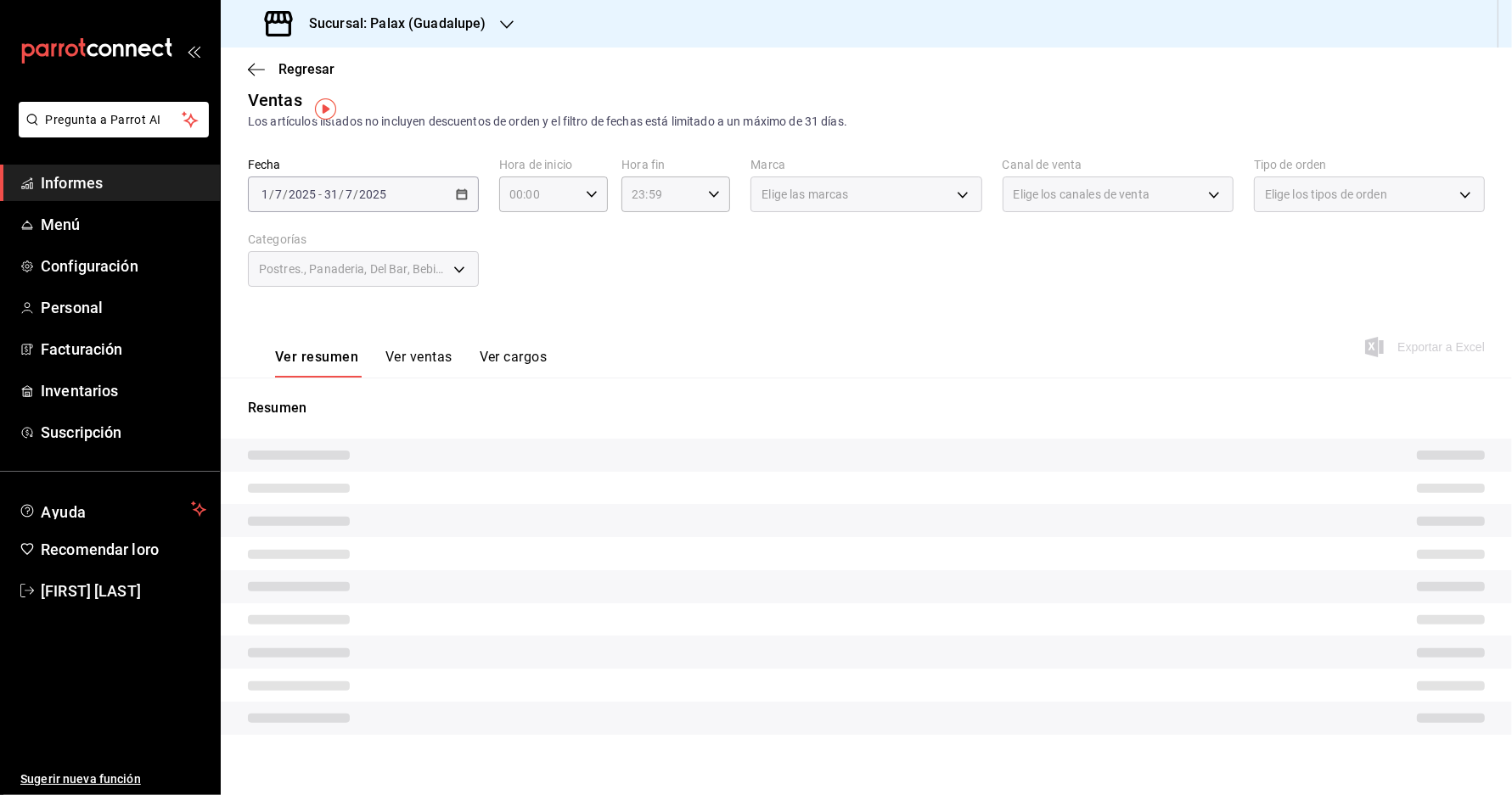 scroll, scrollTop: 21, scrollLeft: 0, axis: vertical 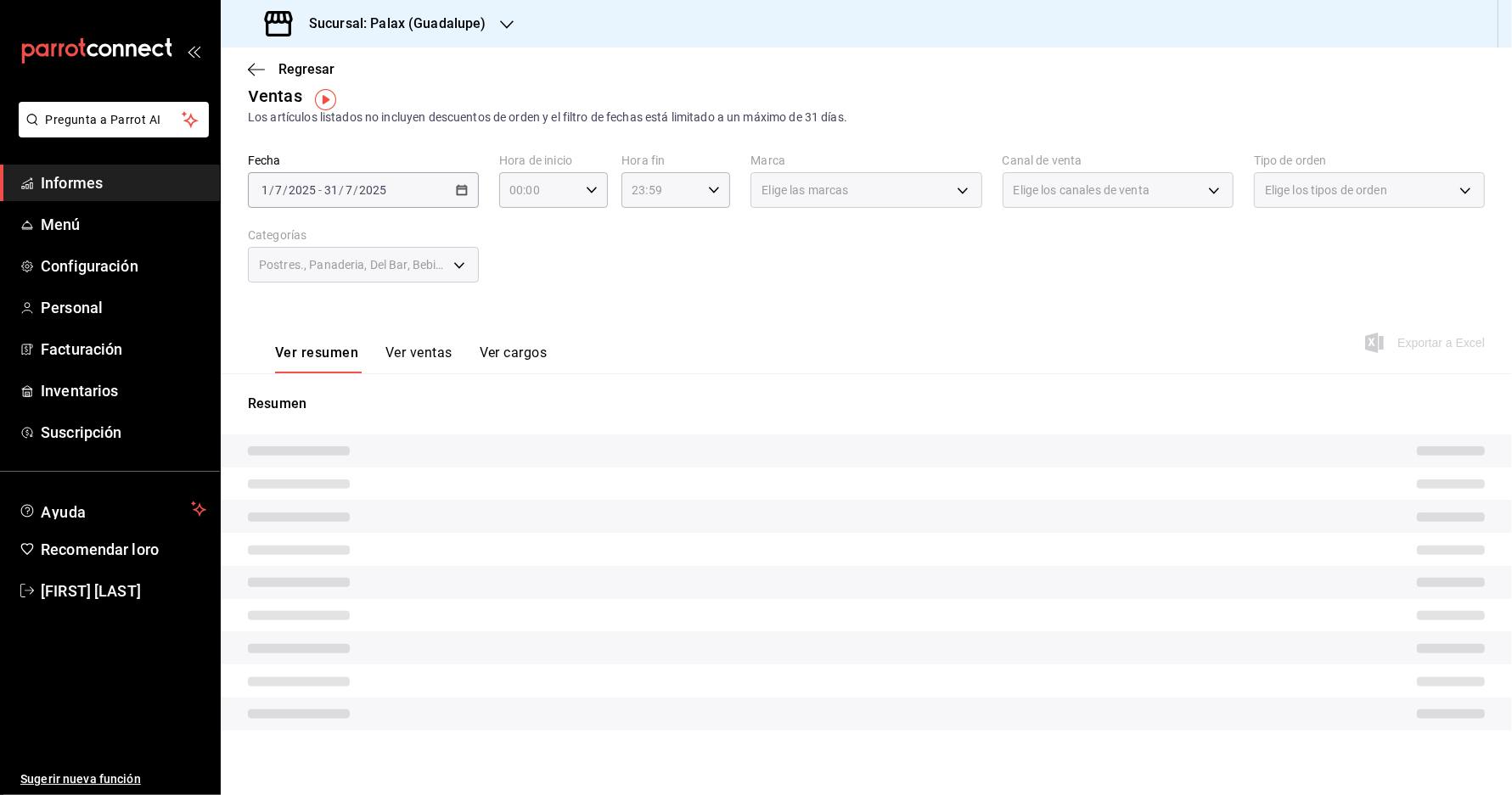 click on "Postres., Panaderia, Del Bar, Bebidas., Pan dulce, Bebidas, Postres" at bounding box center (363, 265) 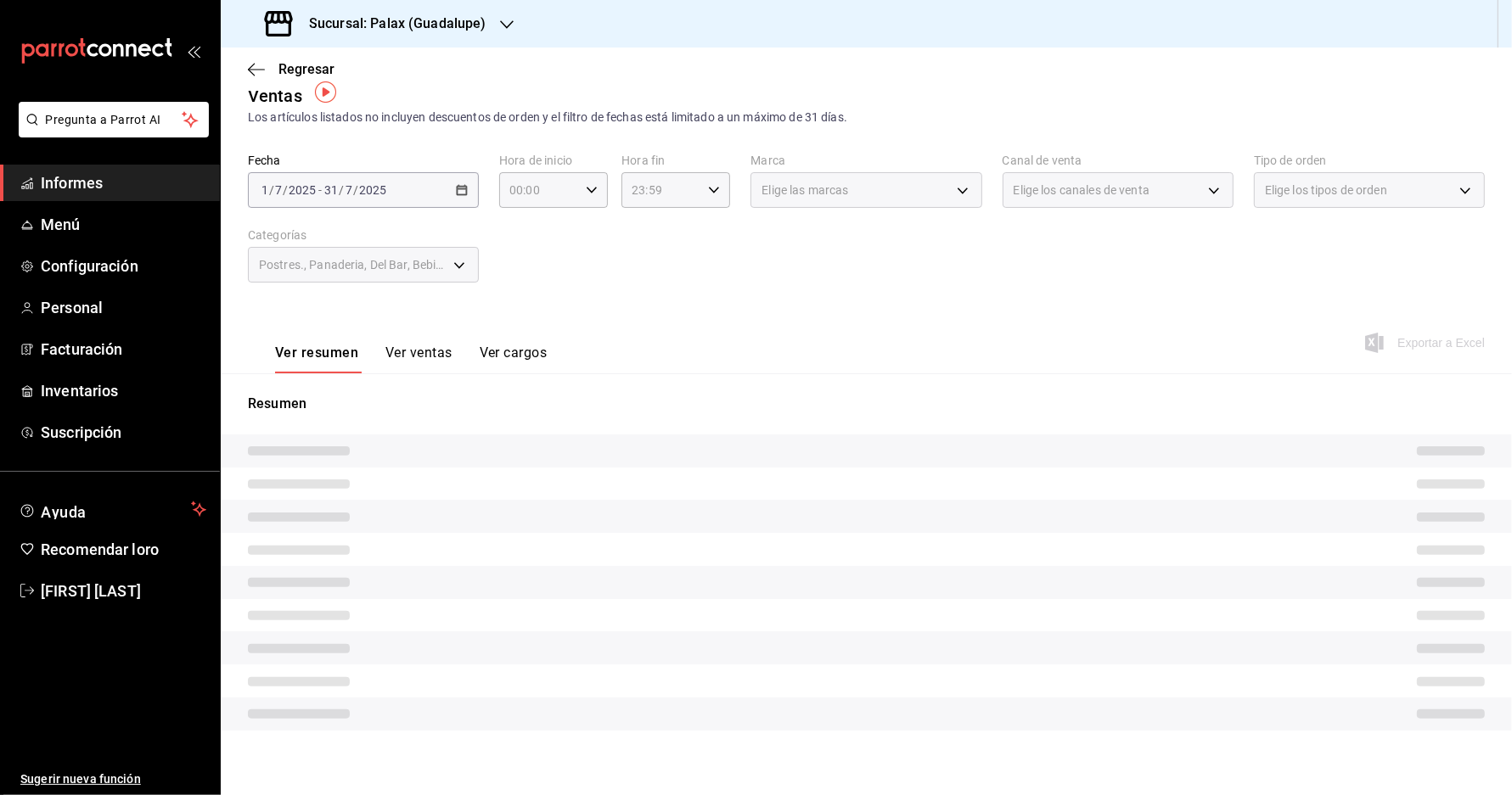 scroll, scrollTop: 19, scrollLeft: 0, axis: vertical 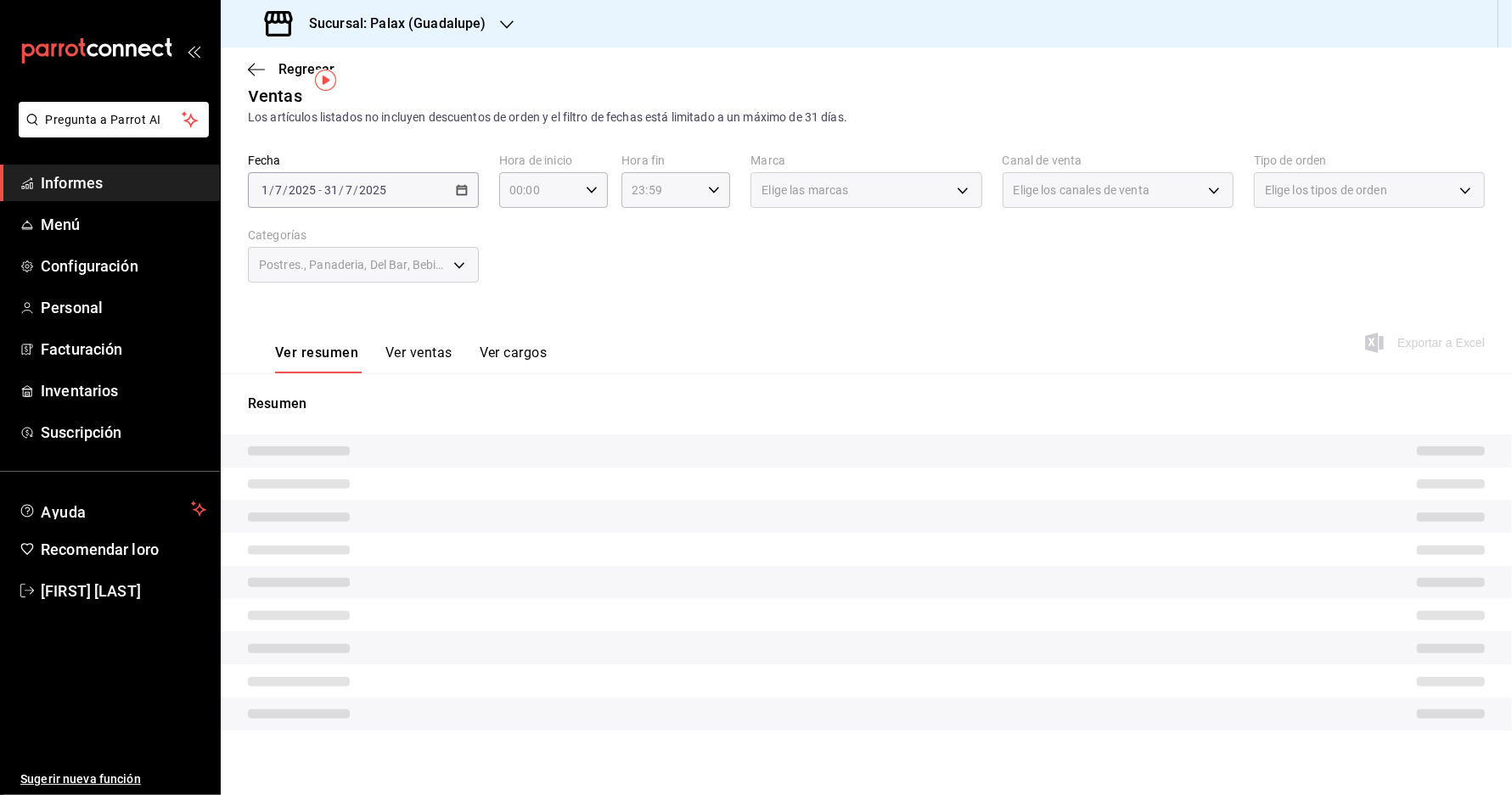 click at bounding box center (299, 549) 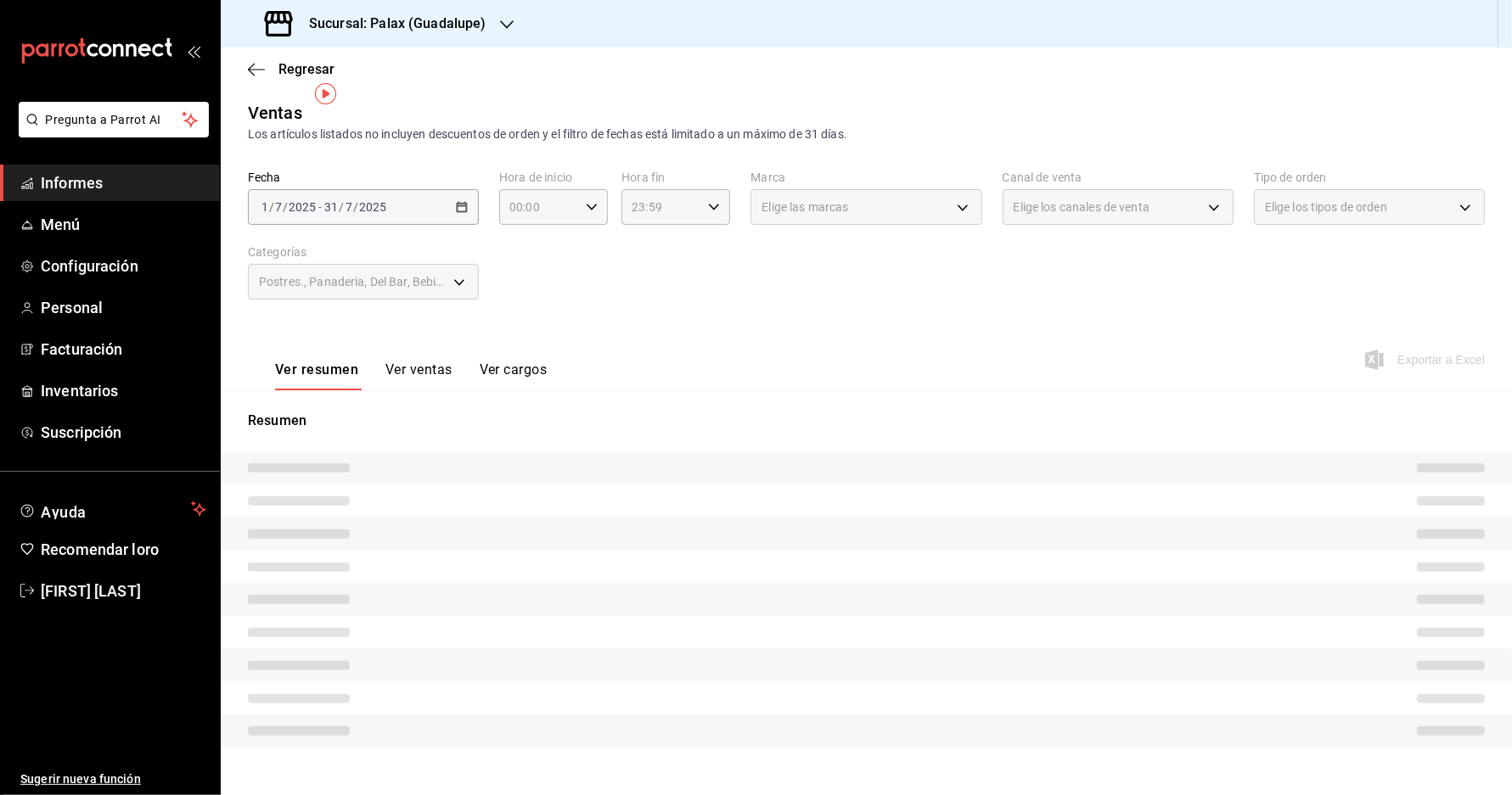 scroll, scrollTop: 0, scrollLeft: 0, axis: both 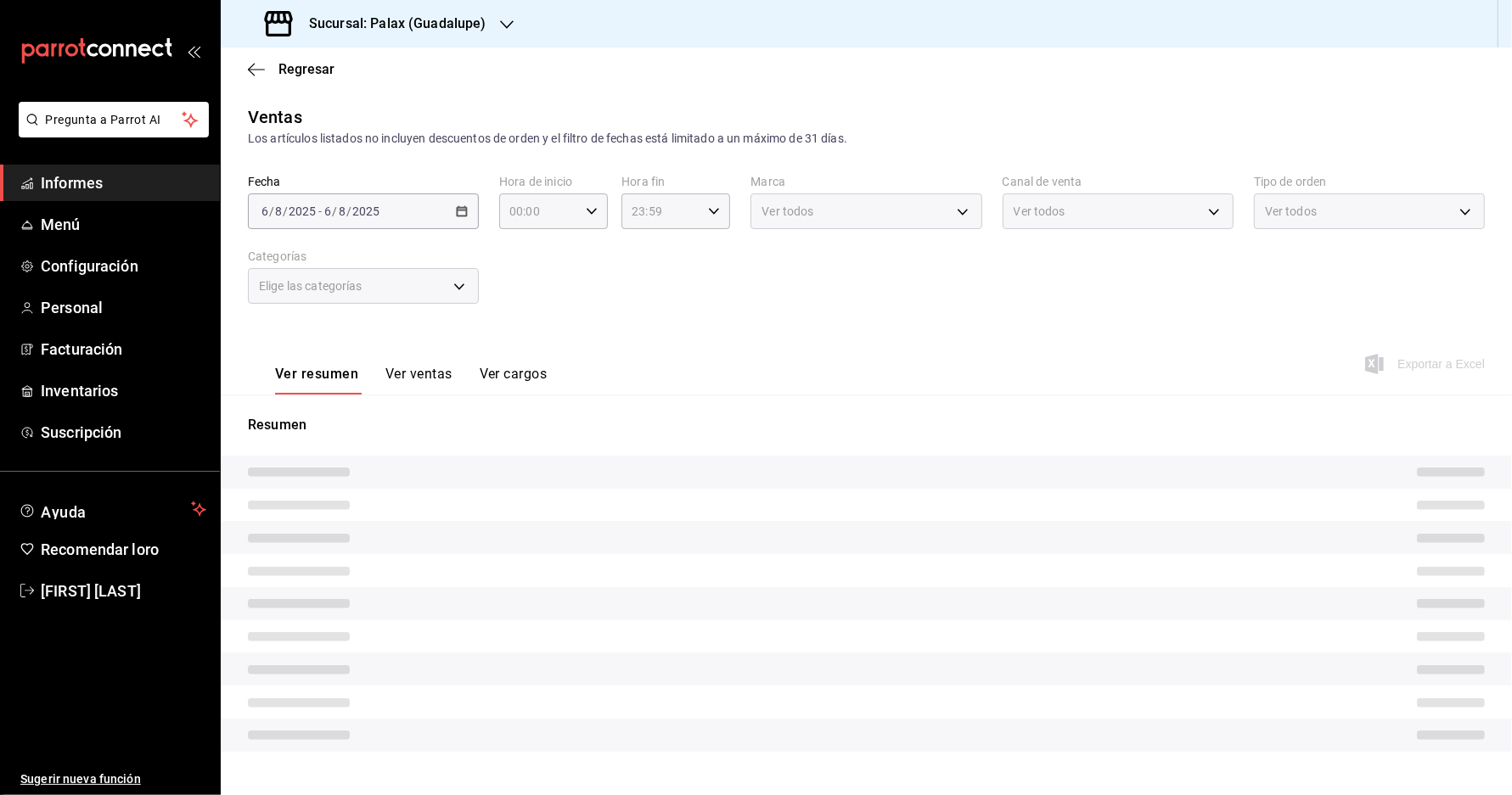 type on "5f074bd3-619d-4e10-94fa-620713841d38,90d14028-a2c9-4fb8-b762-41d9ea373592,e5fa14e2-c7bb-4afd-b0cf-6d1a2447c4a1,4b82141e-e12f-4992-9202-ab169af21a46,a0032ace-f936-4bce-ae72-52a9a3fd0e48,298ad22d-d191-4db8-803f-5c79ba81ed50,4f2f0c23-db3d-4db8-ae30-dd709ccfaad2" 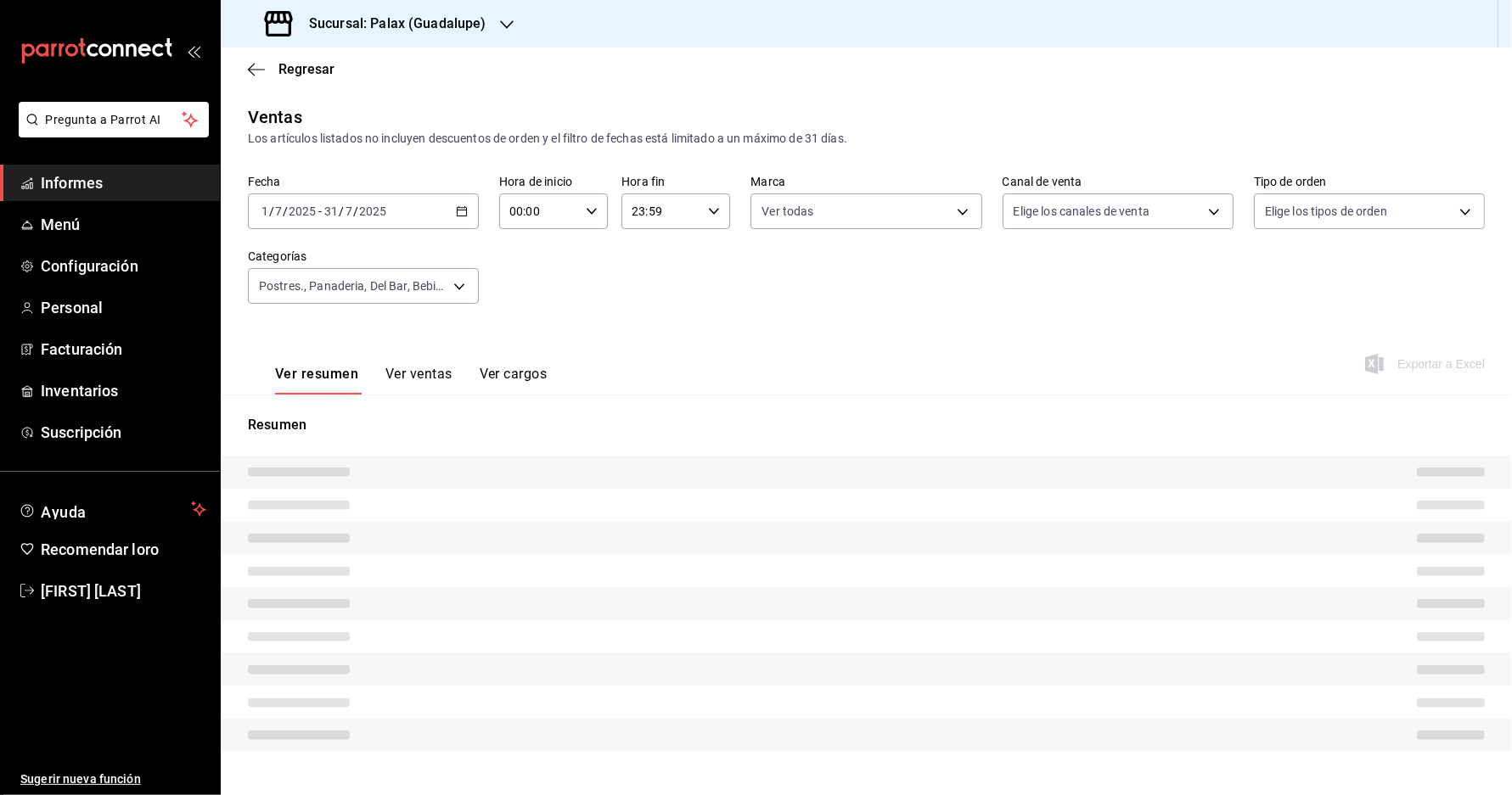 type on "8510d572-c45f-4696-9a08-afbf2d111022" 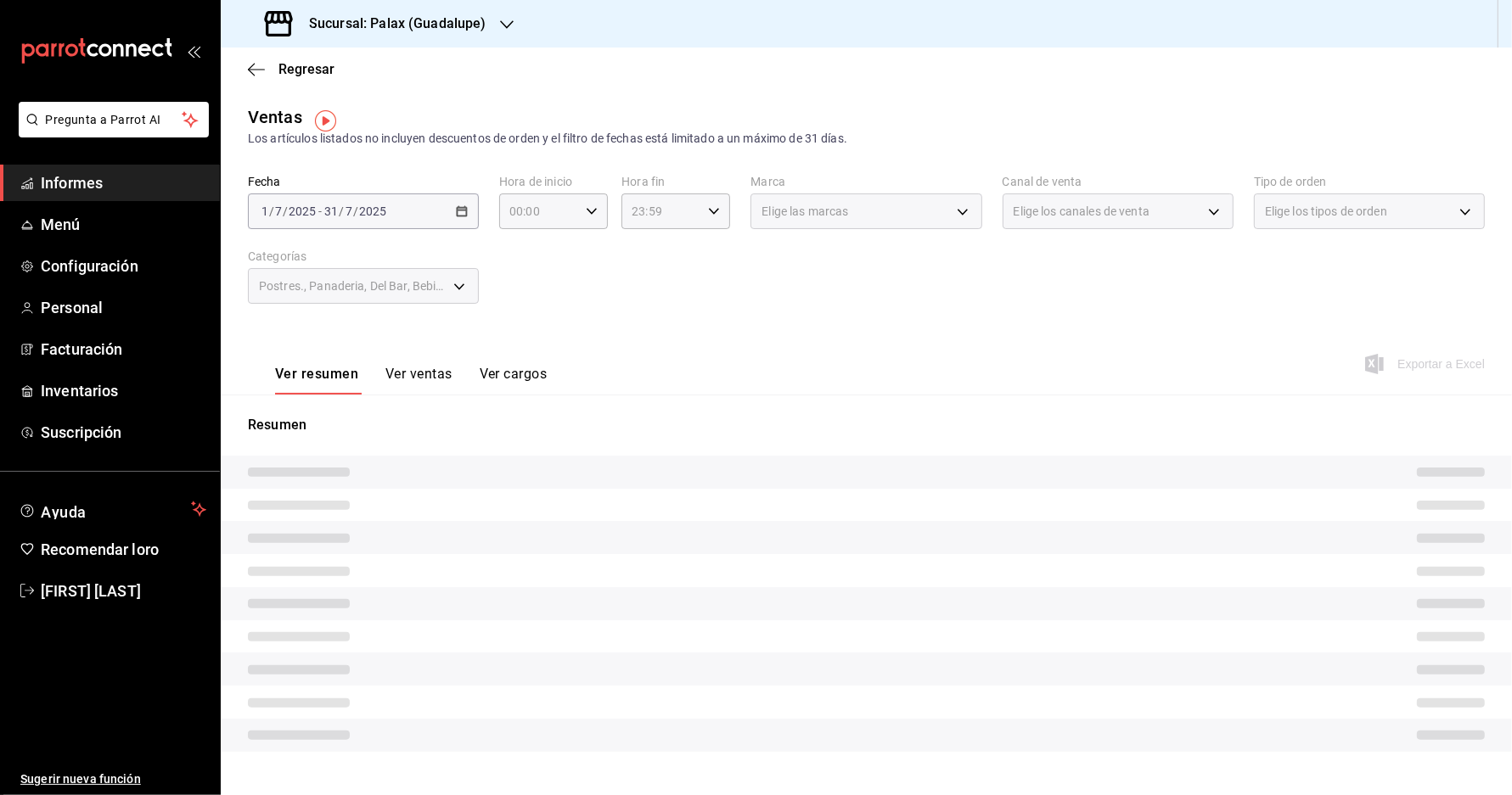 click on "Regresar Ventas Los artículos listados no incluyen descuentos de orden y el filtro de fechas está limitado a un máximo de 31 días. Fecha 2025-07-01 1 / 7 / 2025 - 2025-07-31 31 / 7 / 2025 Hora de inicio 00:00 Hora de inicio Hora fin 23:59 Hora fin Marca Elige las marcas 8510d572-c45f-4696-9a08-afbf2d111022 Canal de venta Elige los canales de venta Tipo de orden Elige los tipos de orden Categorías Postres., Panaderia, Del Bar, Bebidas., Pan dulce, Bebidas, Postres 5f074bd3-619d-4e10-94fa-620713841d38,90d14028-a2c9-4fb8-b762-41d9ea373592,e5fa14e2-c7bb-4afd-b0cf-6d1a2447c4a1,4b82141e-e12f-4992-9202-ab169af21a46,a0032ace-f936-4bce-ae72-52a9a3fd0e48,298ad22d-d191-4db8-803f-5c79ba81ed50,4f2f0c23-db3d-4db8-ae30-dd709ccfaad2 Ver resumen Ver ventas Ver cargos Exportar a Excel Resumen" at bounding box center [866, 437] 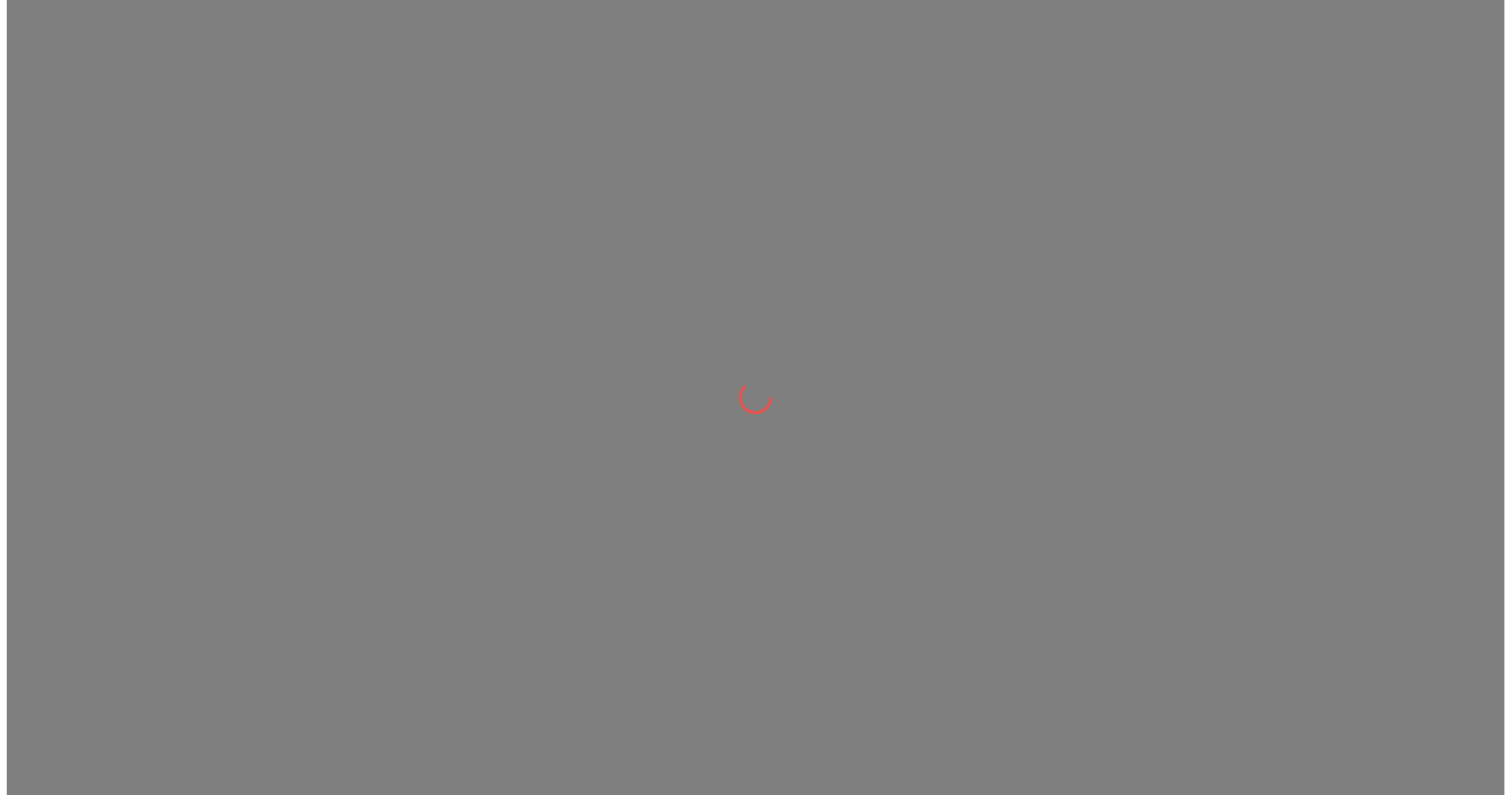 scroll, scrollTop: 0, scrollLeft: 0, axis: both 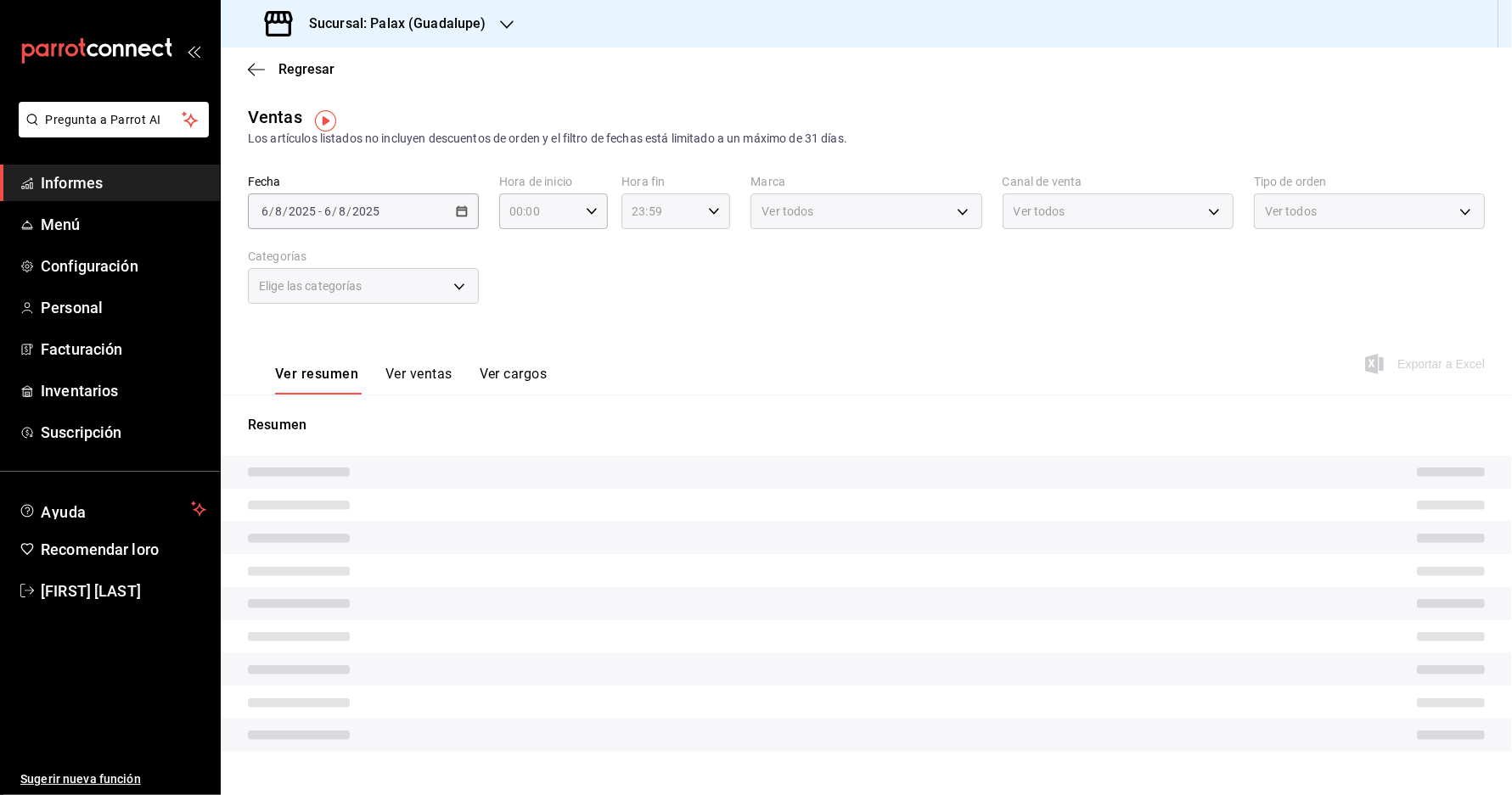 type on "[UUID], [UUID], [UUID], [UUID], [UUID], [UUID], [UUID]" 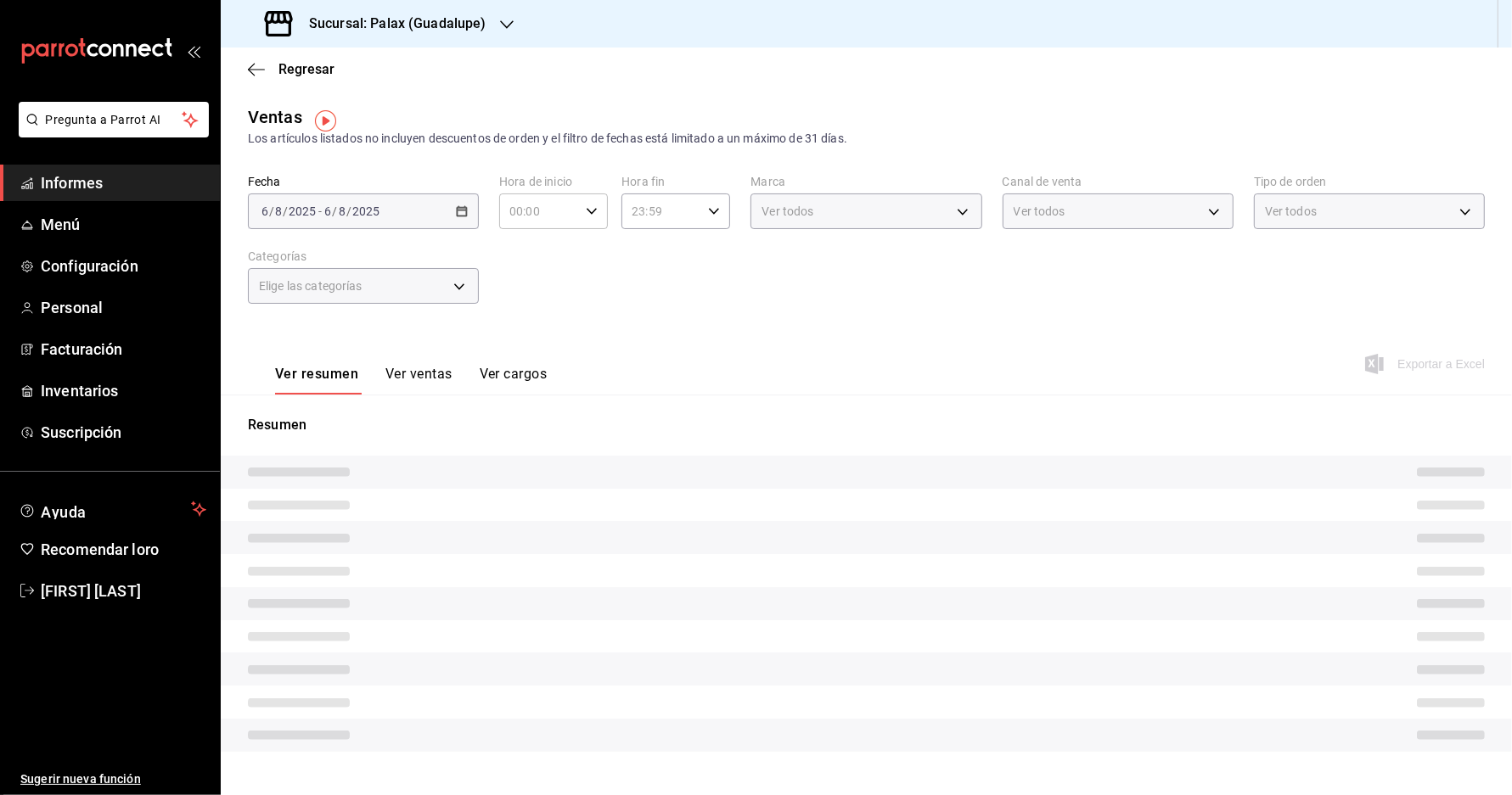 type on "8510d572-c45f-4696-9a08-afbf2d111022" 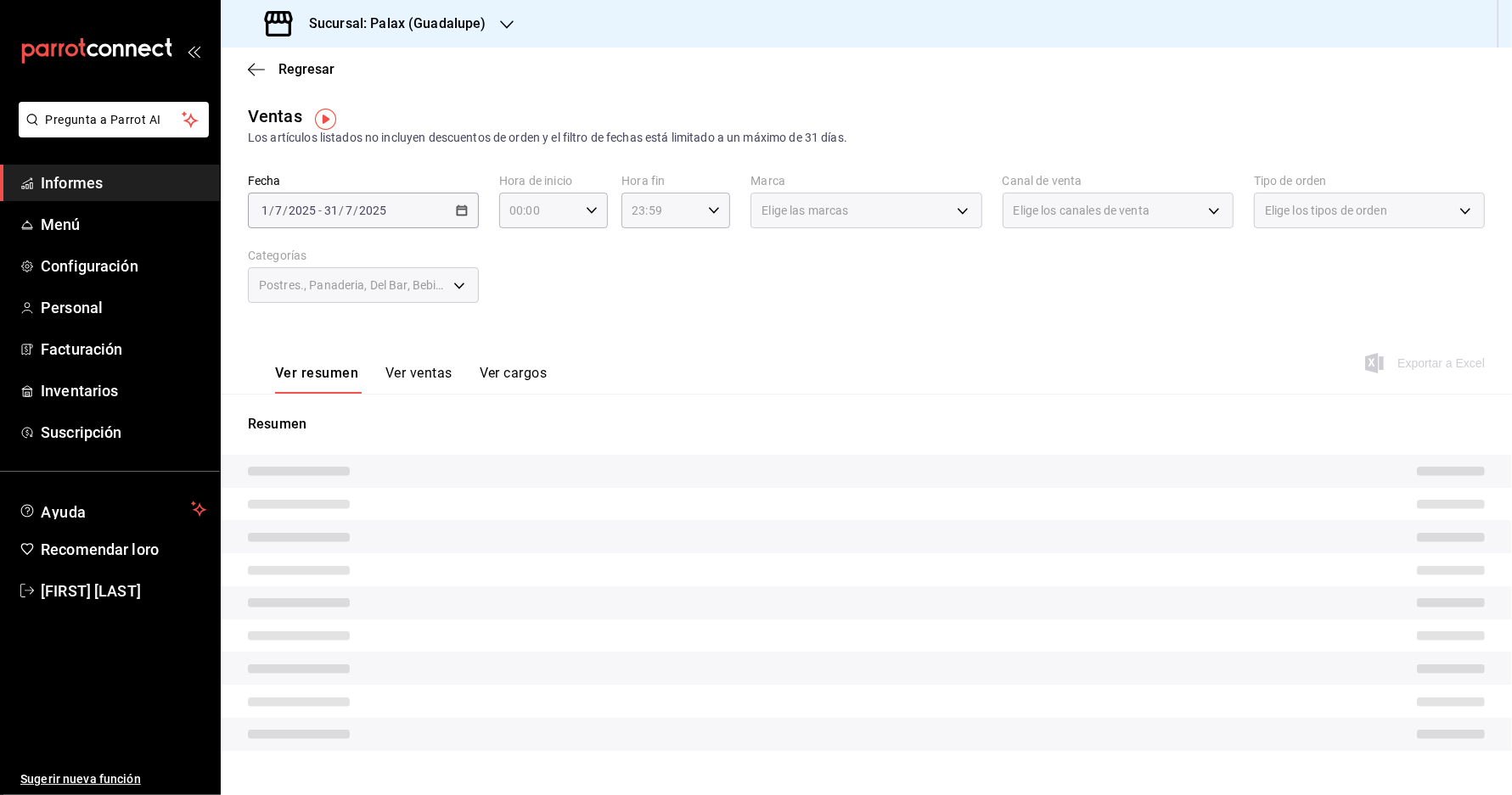 scroll, scrollTop: 0, scrollLeft: 0, axis: both 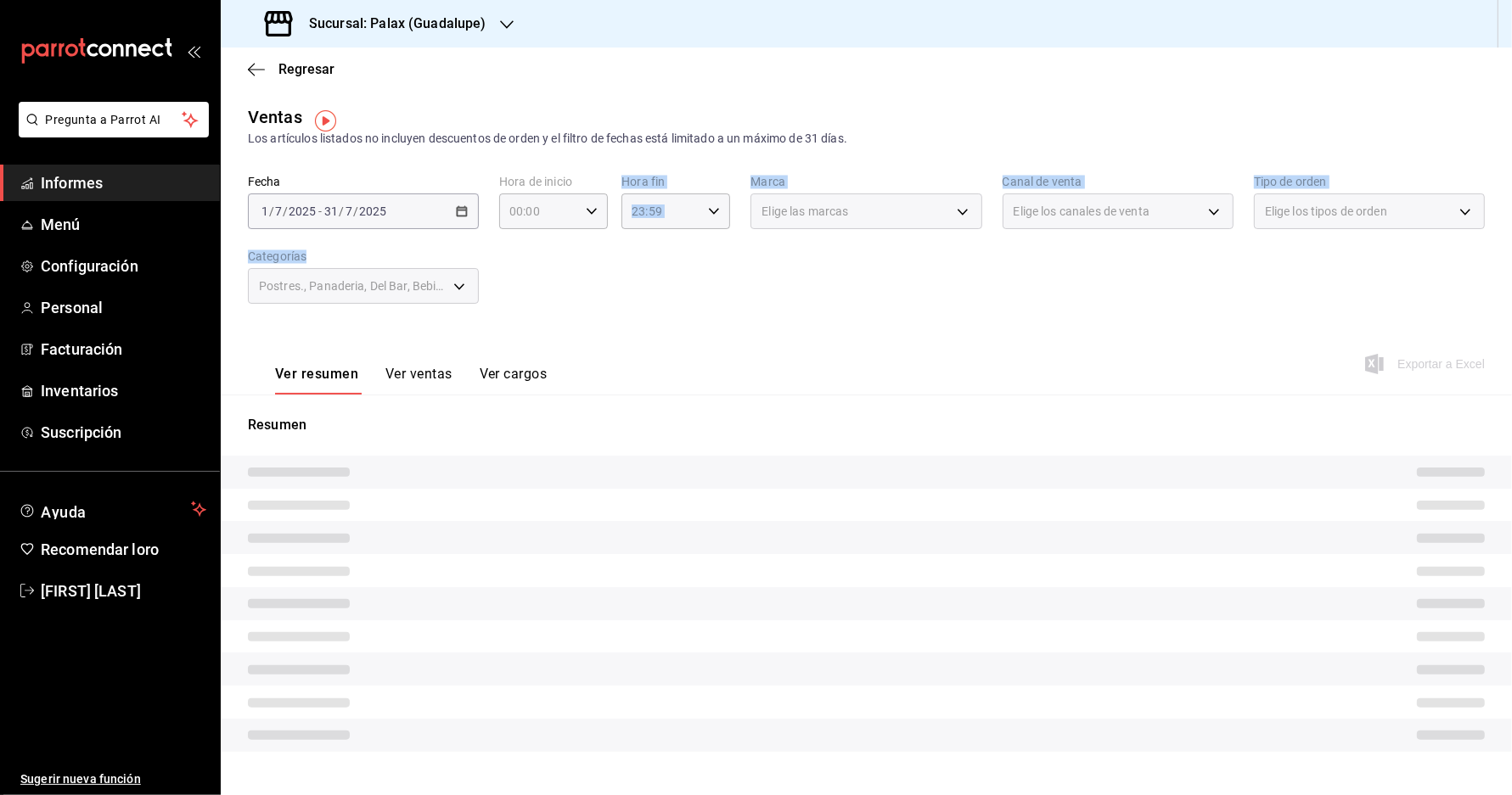 click on "Fecha [DATE] [DATE] - [DATE] [DATE] Hora de inicio 00:00 Hora de inicio Hora fin 23:59 Hora fin Marca Elige las marcas [UUID] Canal de venta Elige los canales de venta Tipo de orden Elige los tipos de orden Categorías Postres., Panaderia, Del Bar, Bebidas., Pan dulce, Bebidas, Postres [UUID], [UUID], [UUID], [UUID], [UUID], [UUID], [UUID]" at bounding box center (866, 249) 